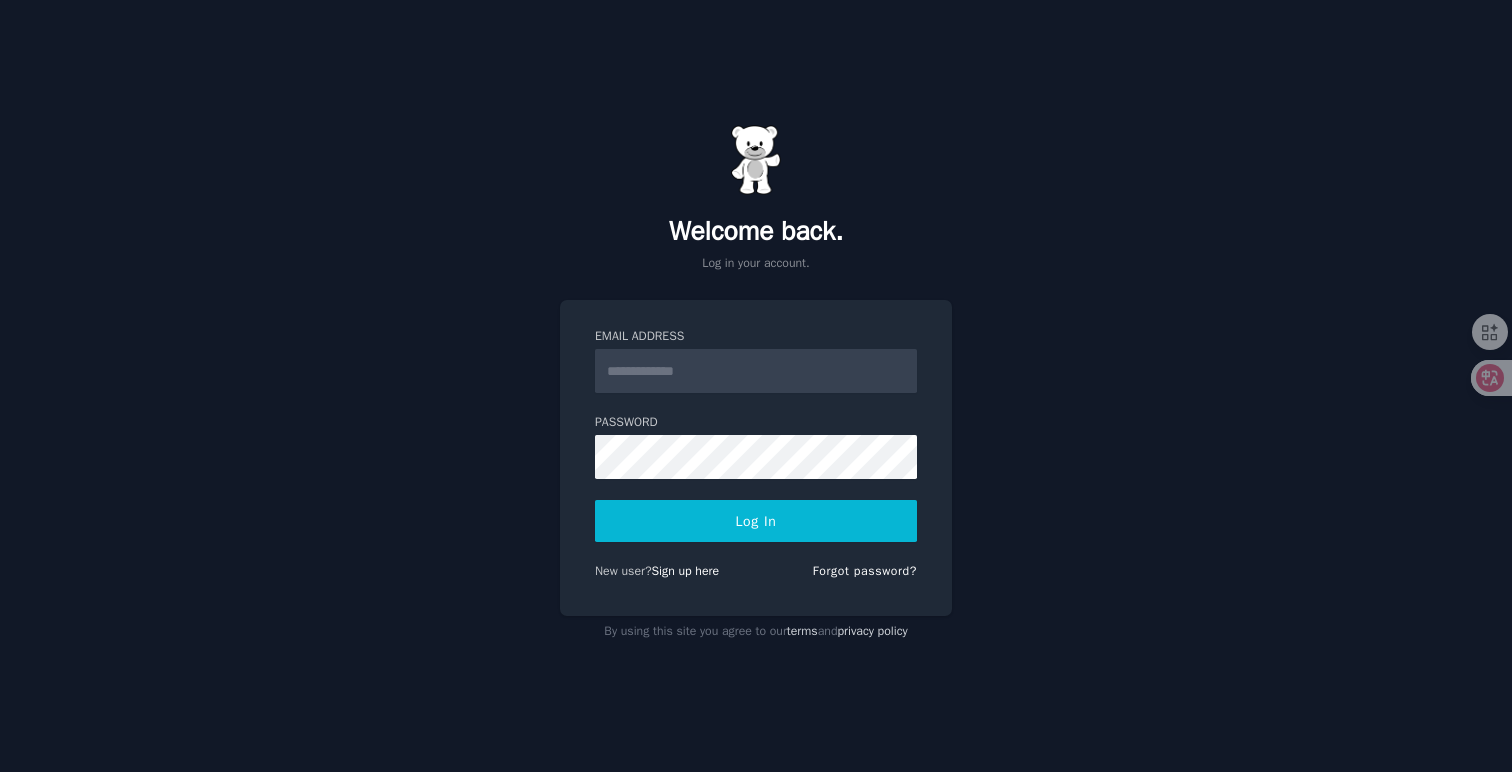 scroll, scrollTop: 0, scrollLeft: 0, axis: both 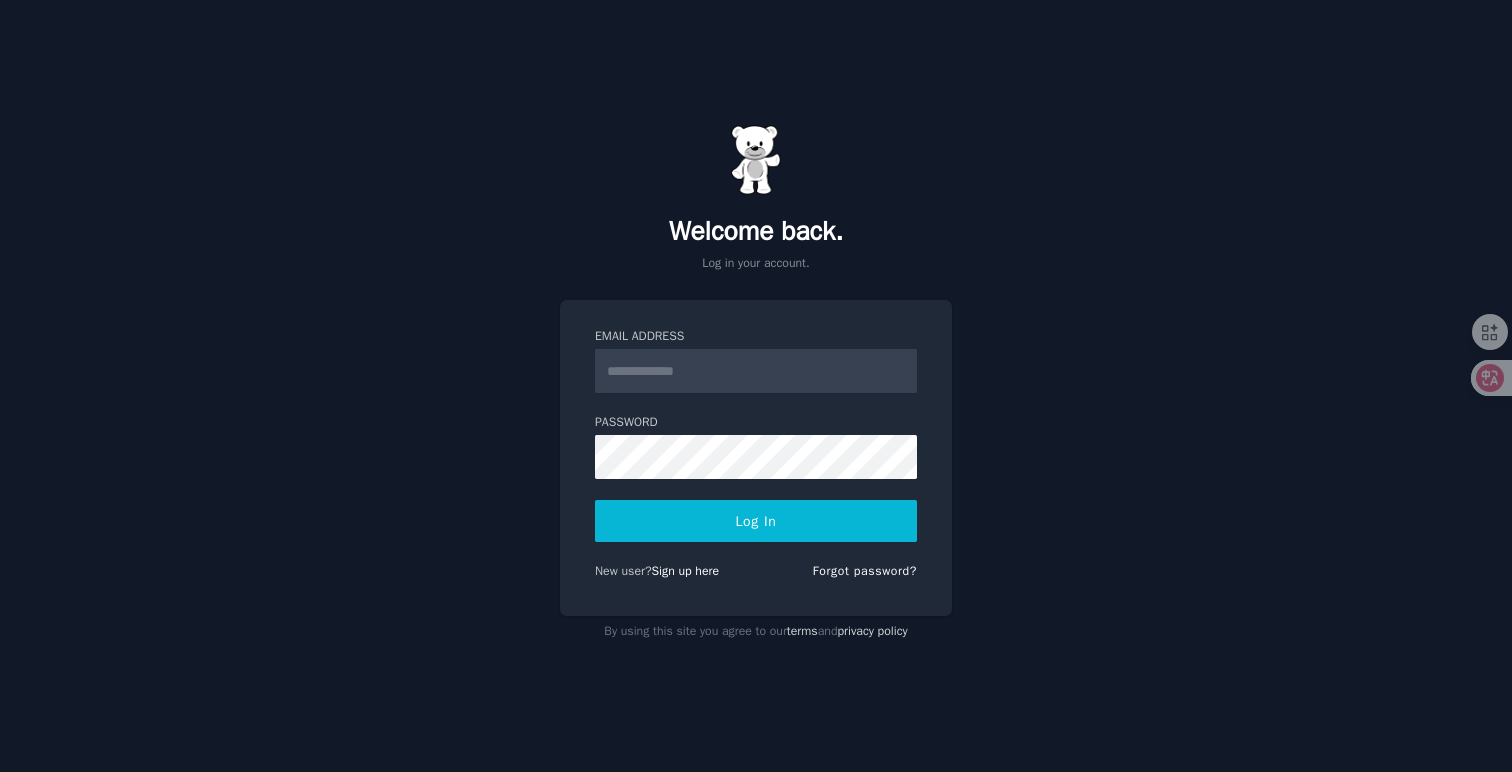 click on "Email Address" at bounding box center [756, 371] 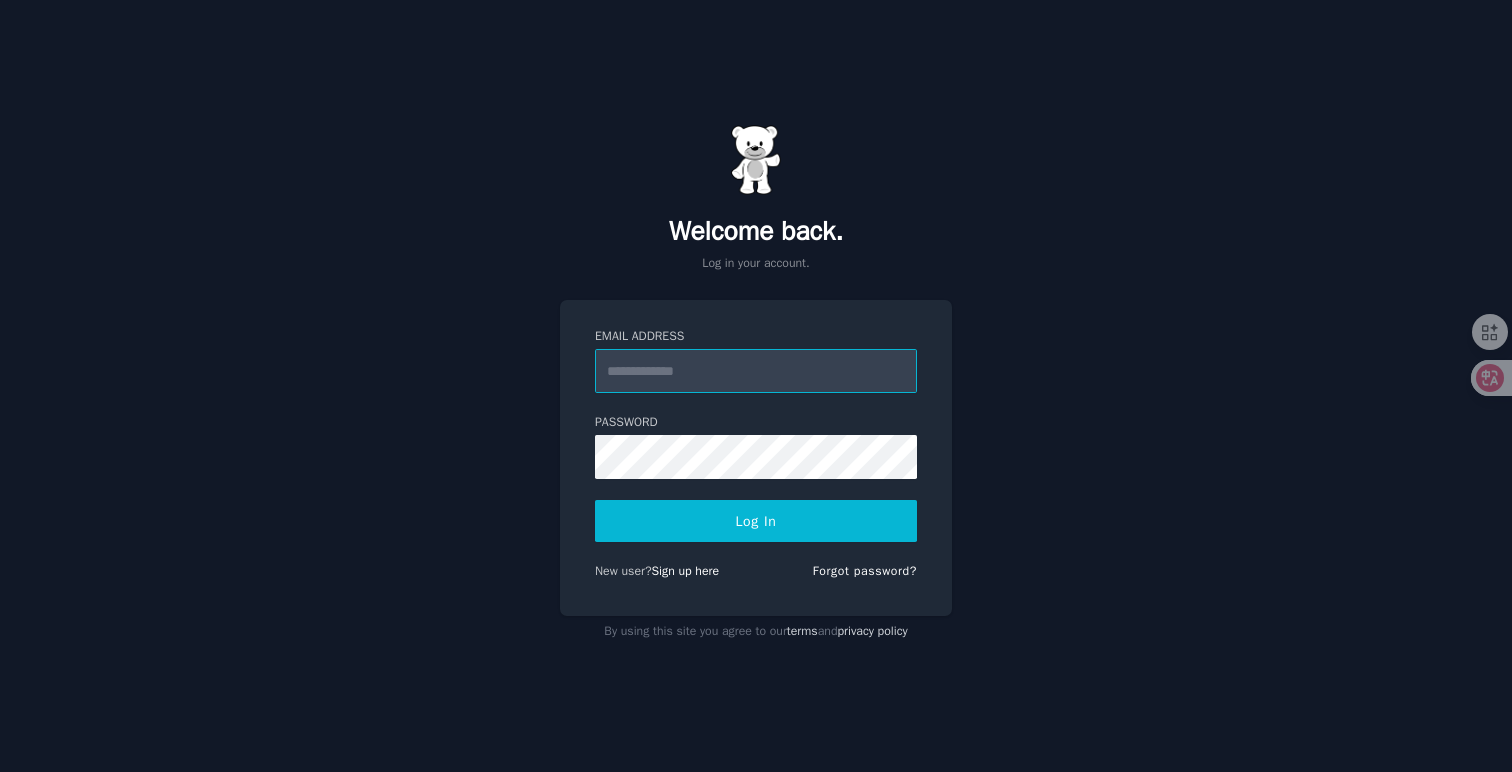 type on "**********" 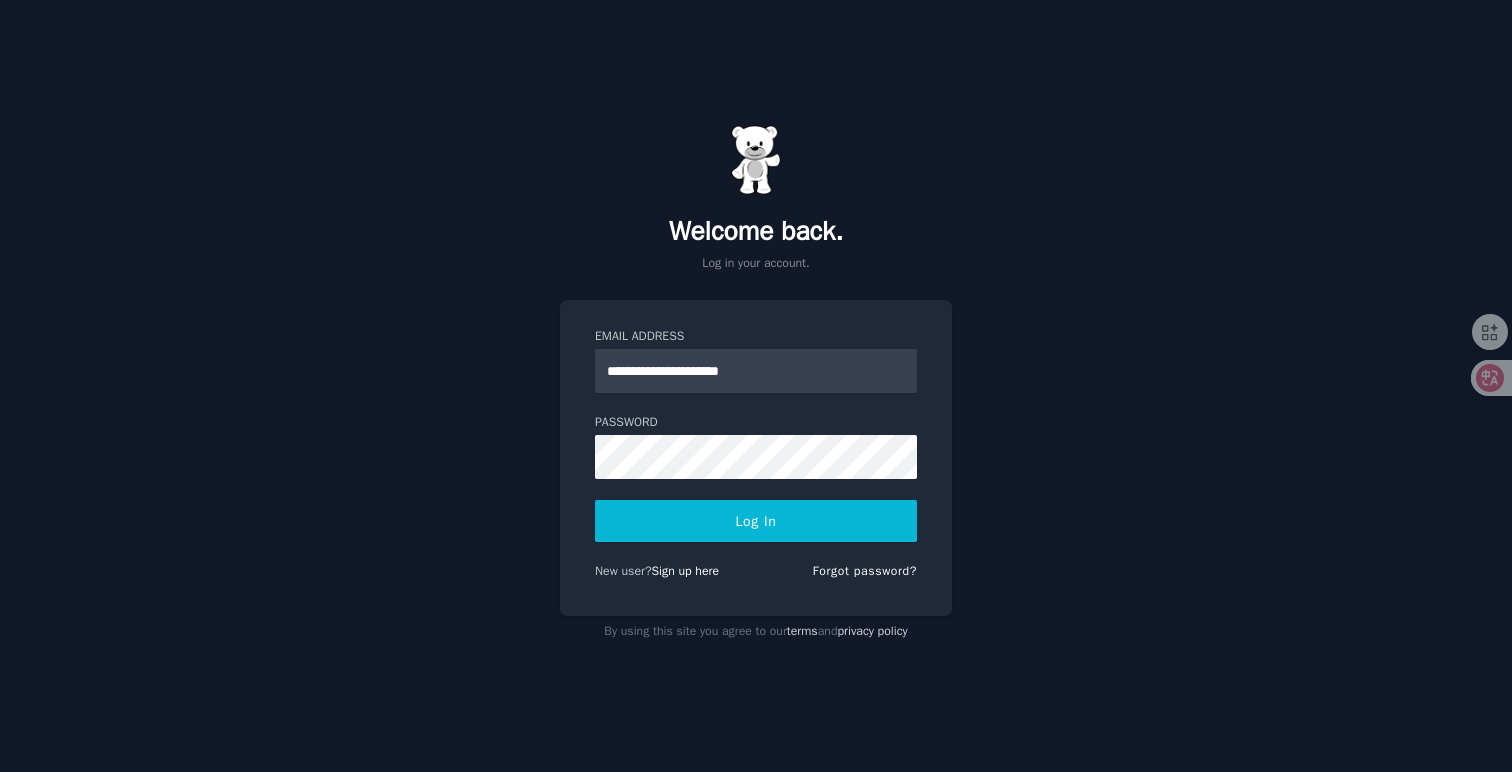 click on "Log In" at bounding box center (756, 521) 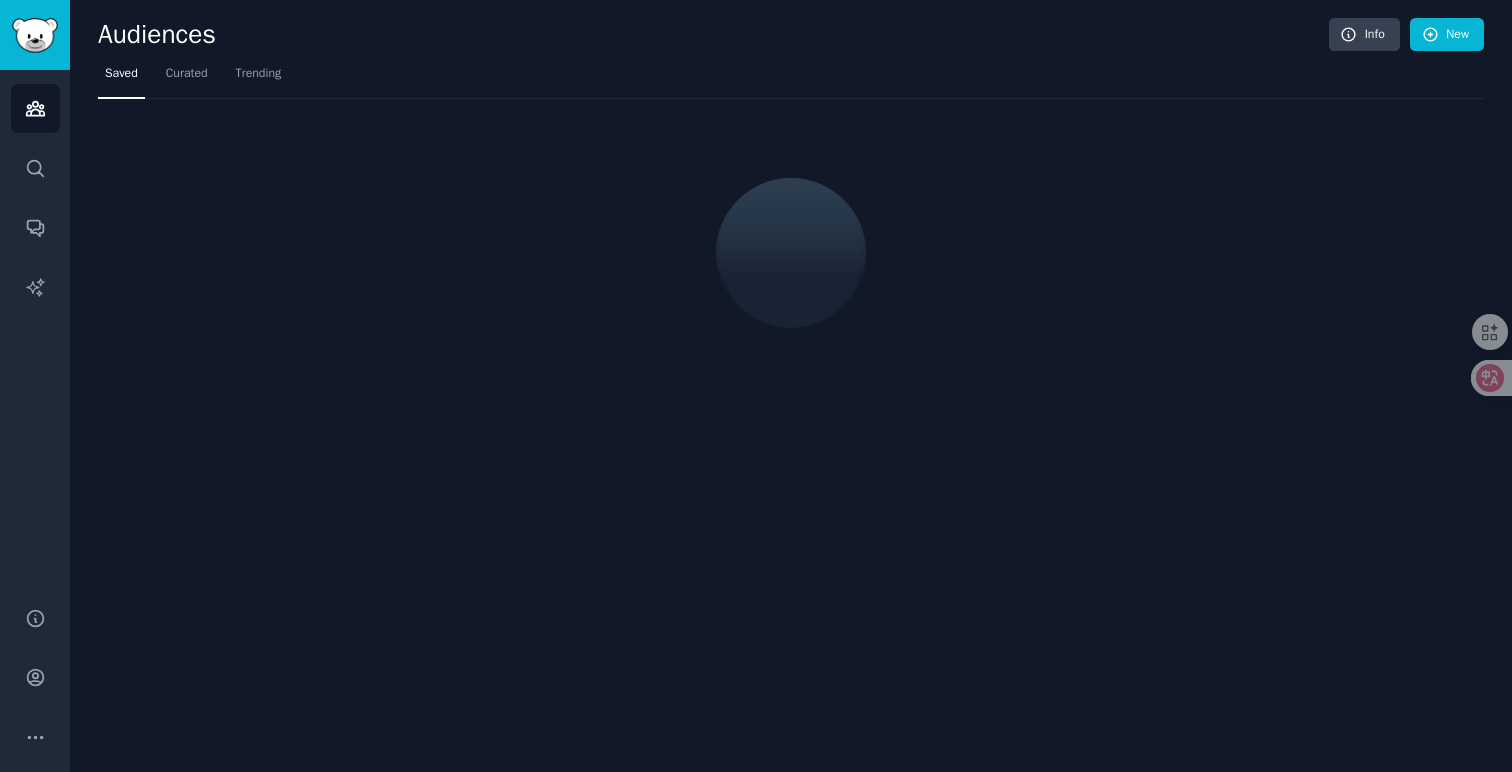 scroll, scrollTop: 0, scrollLeft: 0, axis: both 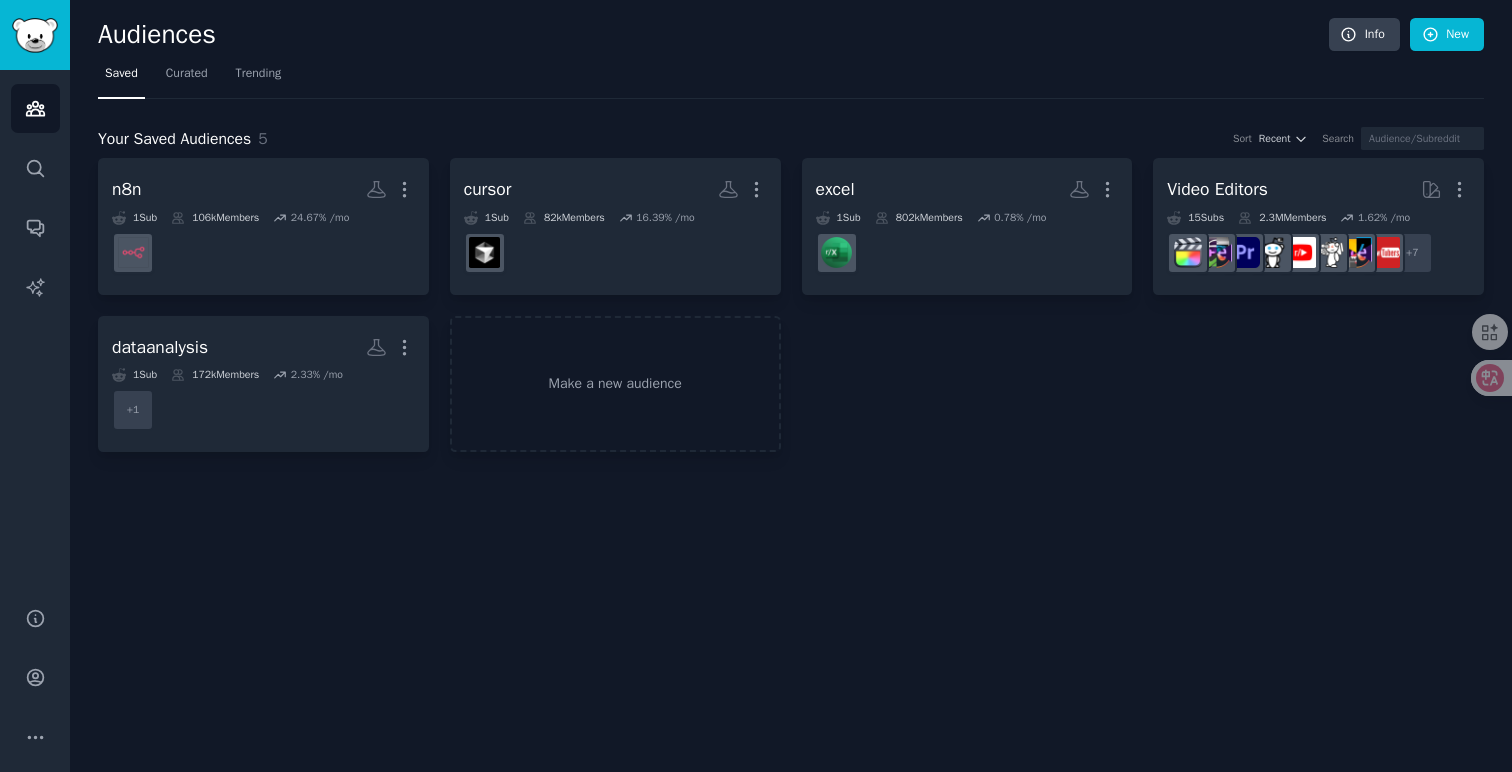 click on "Audiences Info New Saved Curated Trending Your Saved Audiences 5 Sort Recent Search n8n More 1  Sub 106k  Members 24.67 % /mo cursor More 1  Sub 82k  Members 16.39 % /mo excel More 1  Sub 802k  Members 0.78 % /mo Video Editors More 15  Sub s 2.3M  Members 1.62 % /mo + 7 dataanalysis More 1  Sub 172k  Members 2.33 % /mo + 1 Make a new audience" 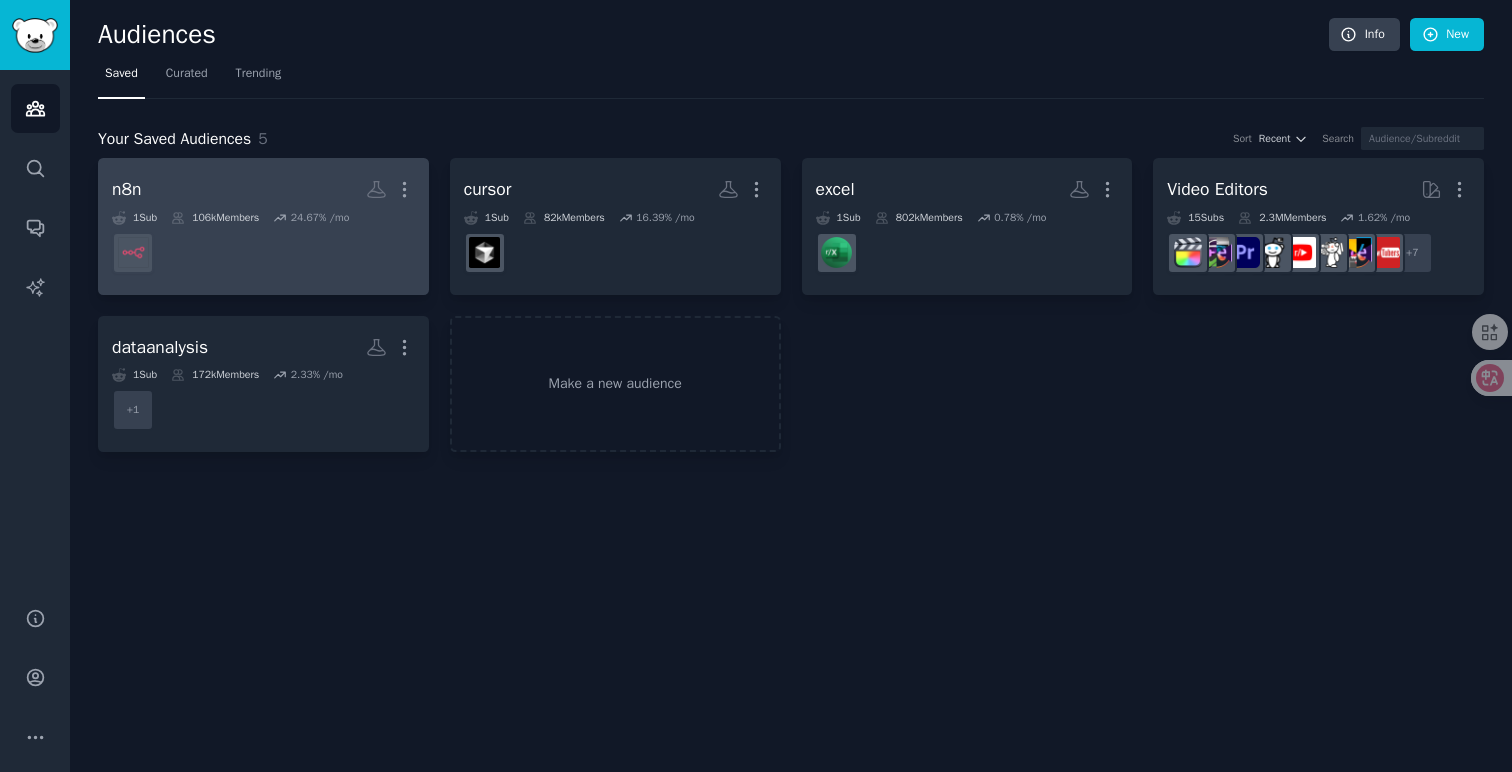 click on "n8n More" at bounding box center (263, 189) 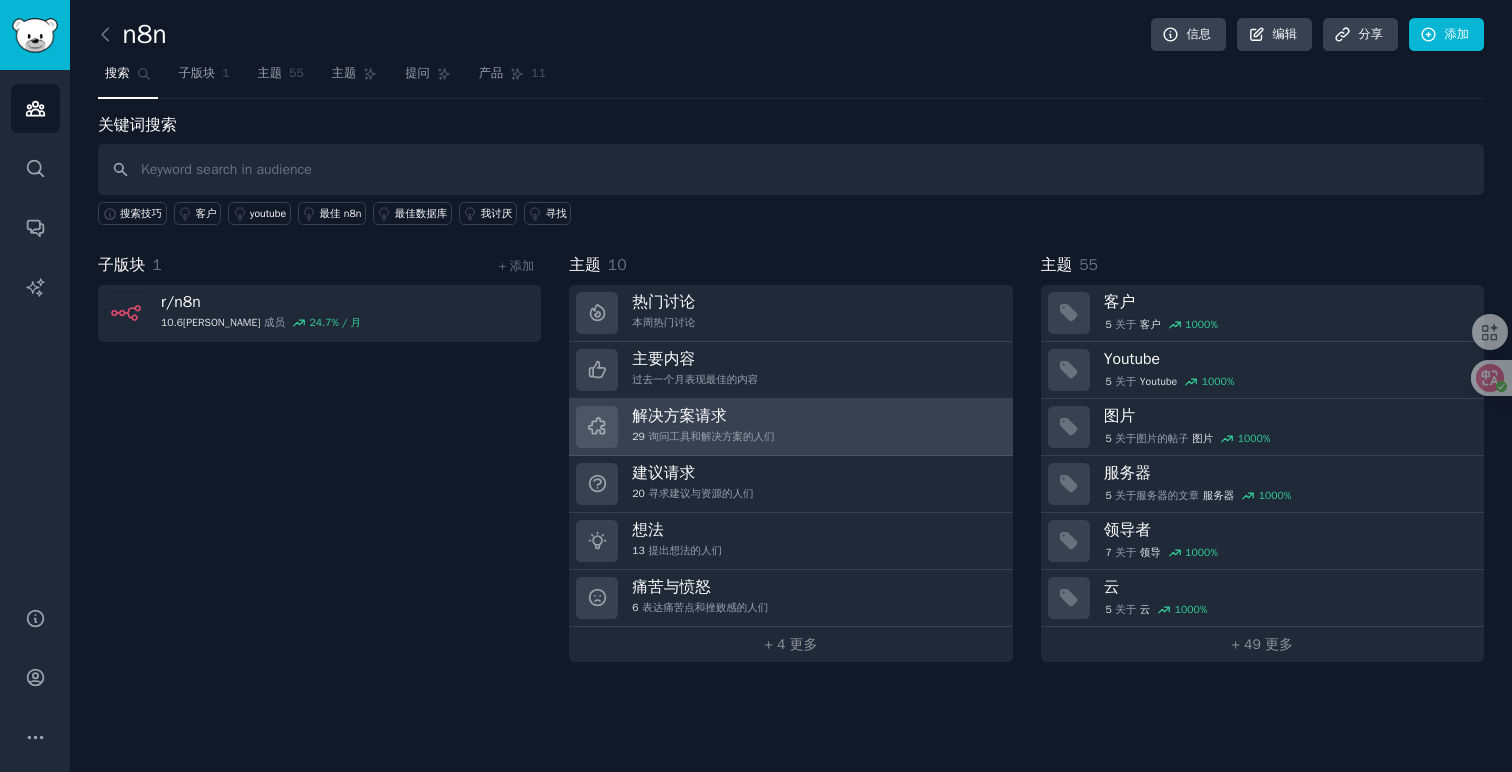 click on "解决方案请求 29 询问工具和解决方案的人们" at bounding box center [790, 427] 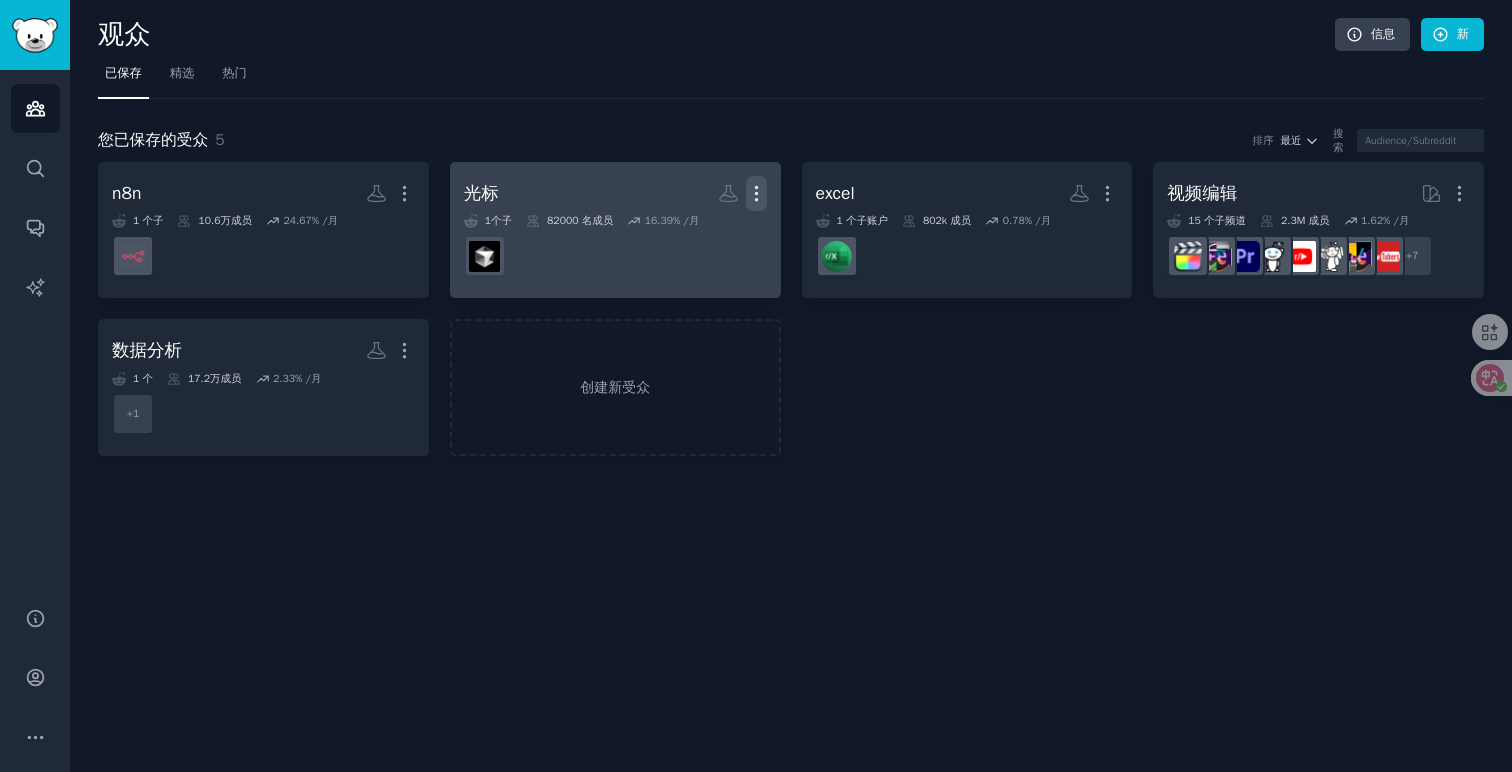 click 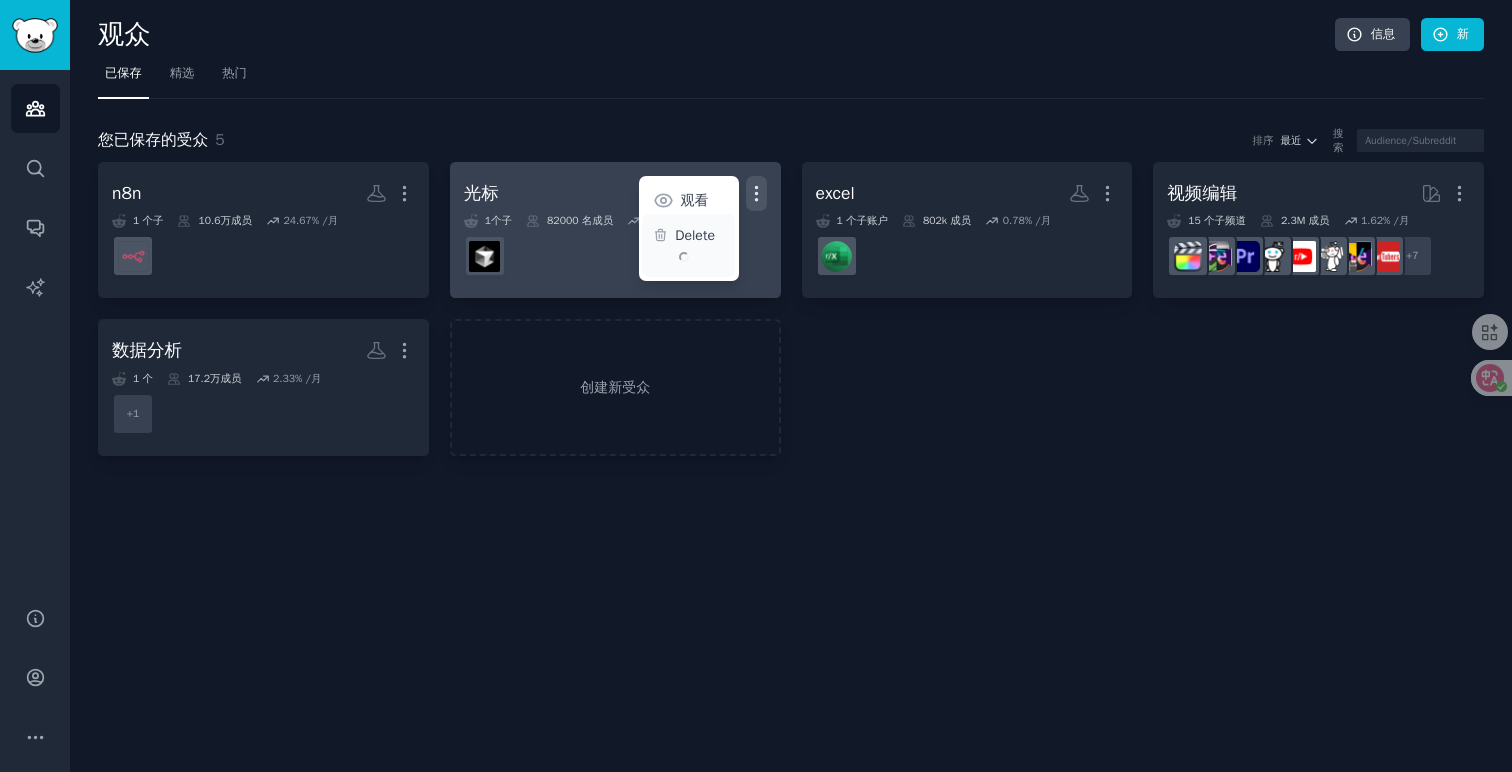click on "Delete" at bounding box center (688, 245) 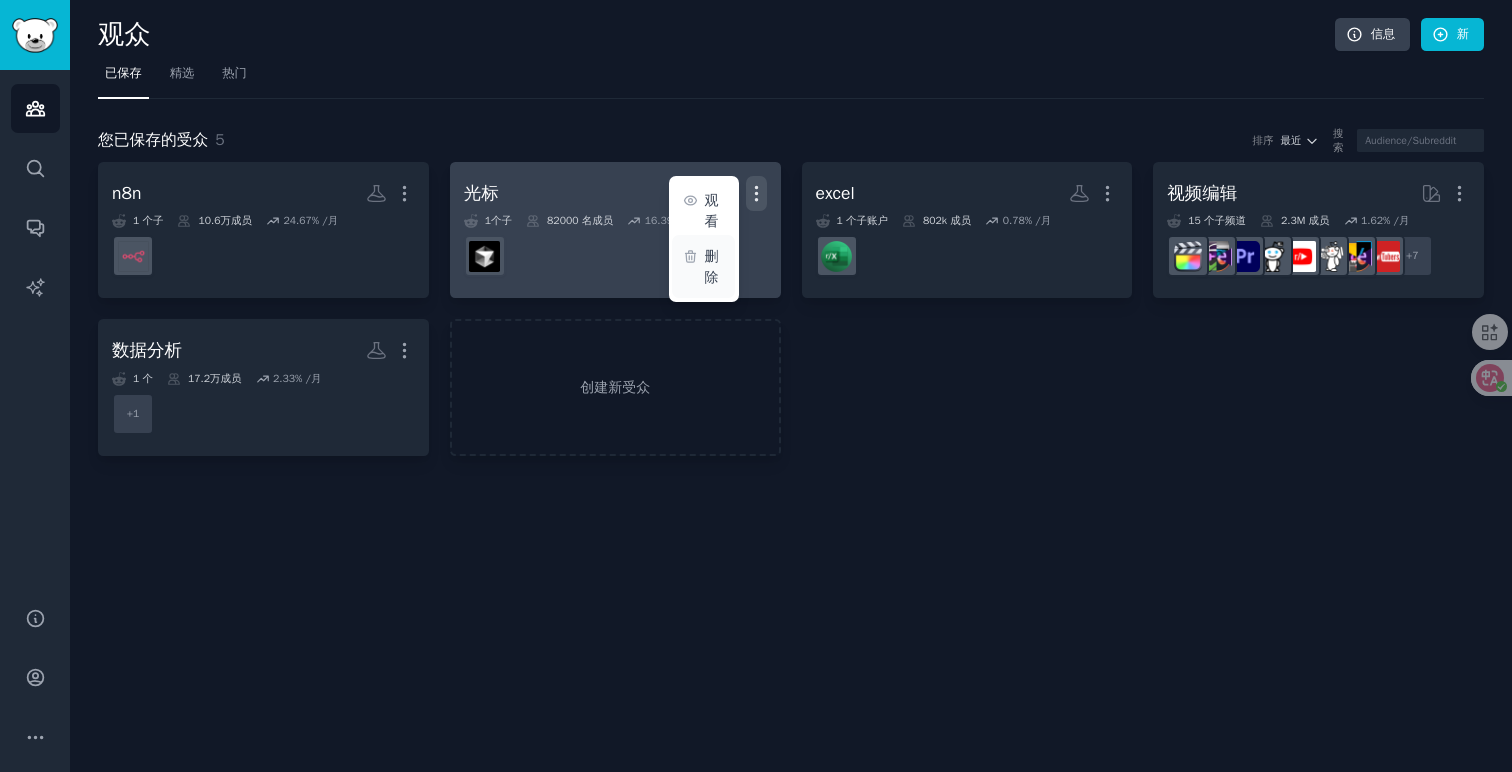 click on "删除" at bounding box center [712, 267] 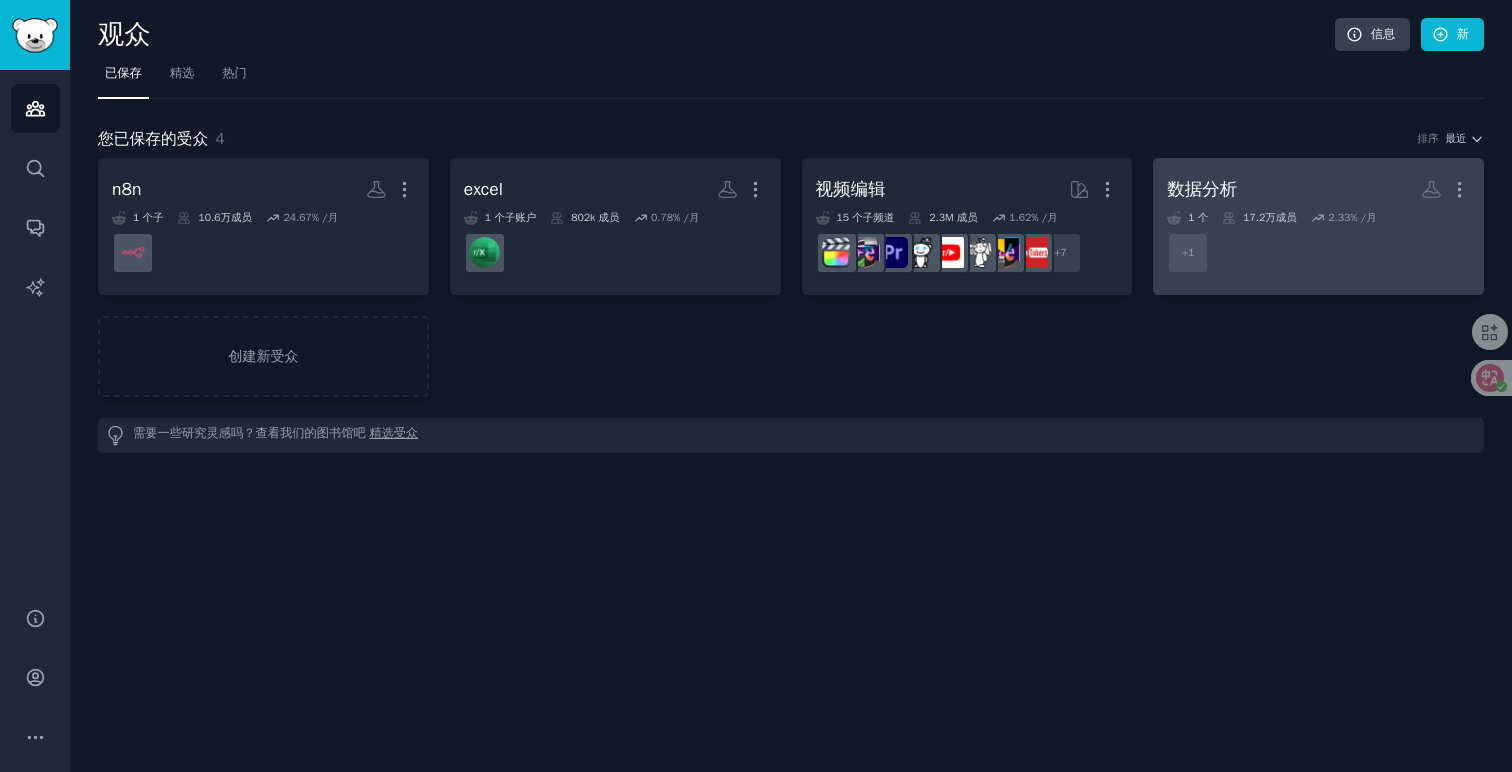 click on "数据分析  自定义受众 More 1 个 17.2万成员 2.33% /月 r/数据分析 + 1" at bounding box center [1318, 226] 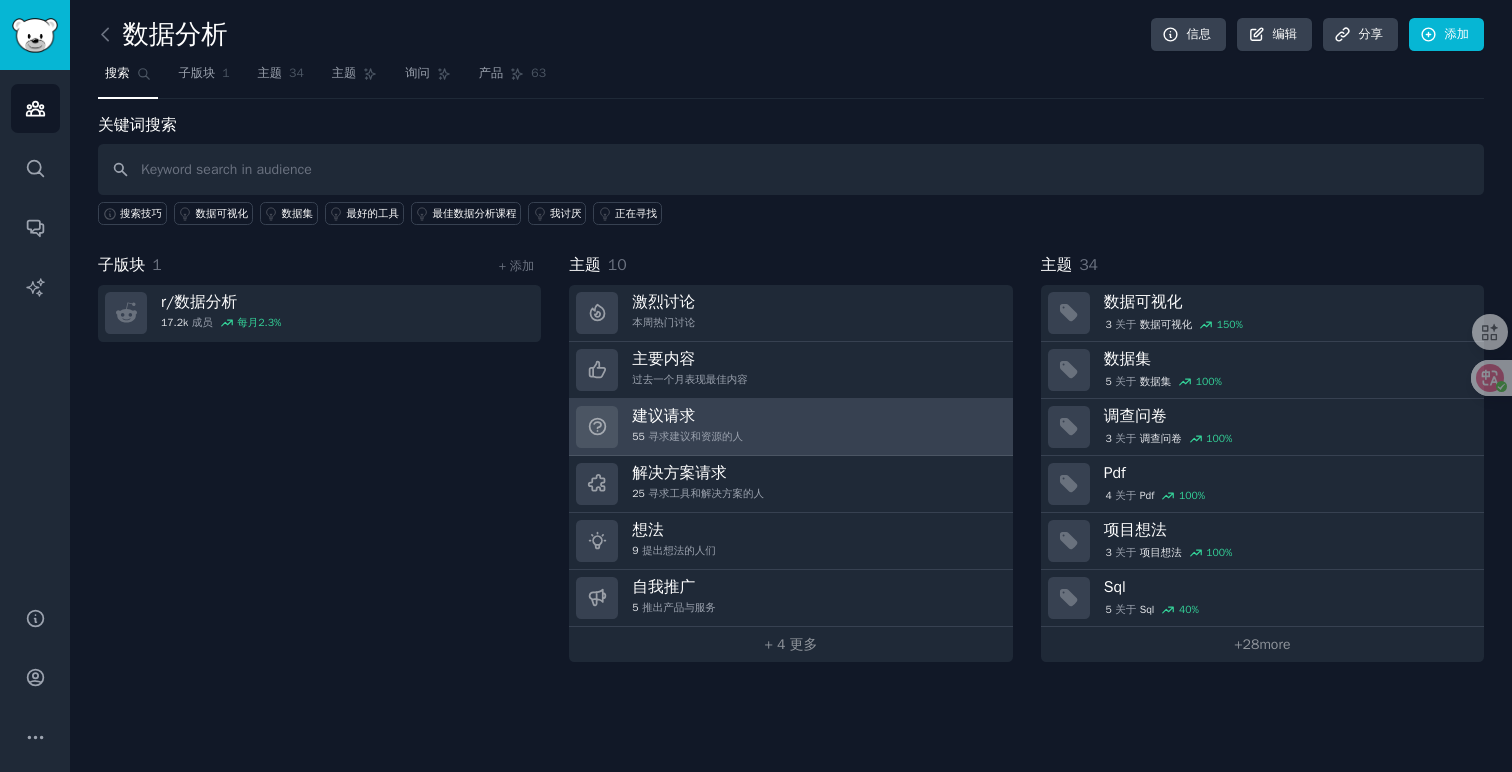 click on "建议请求 55 寻求建议和资源的人" at bounding box center (790, 427) 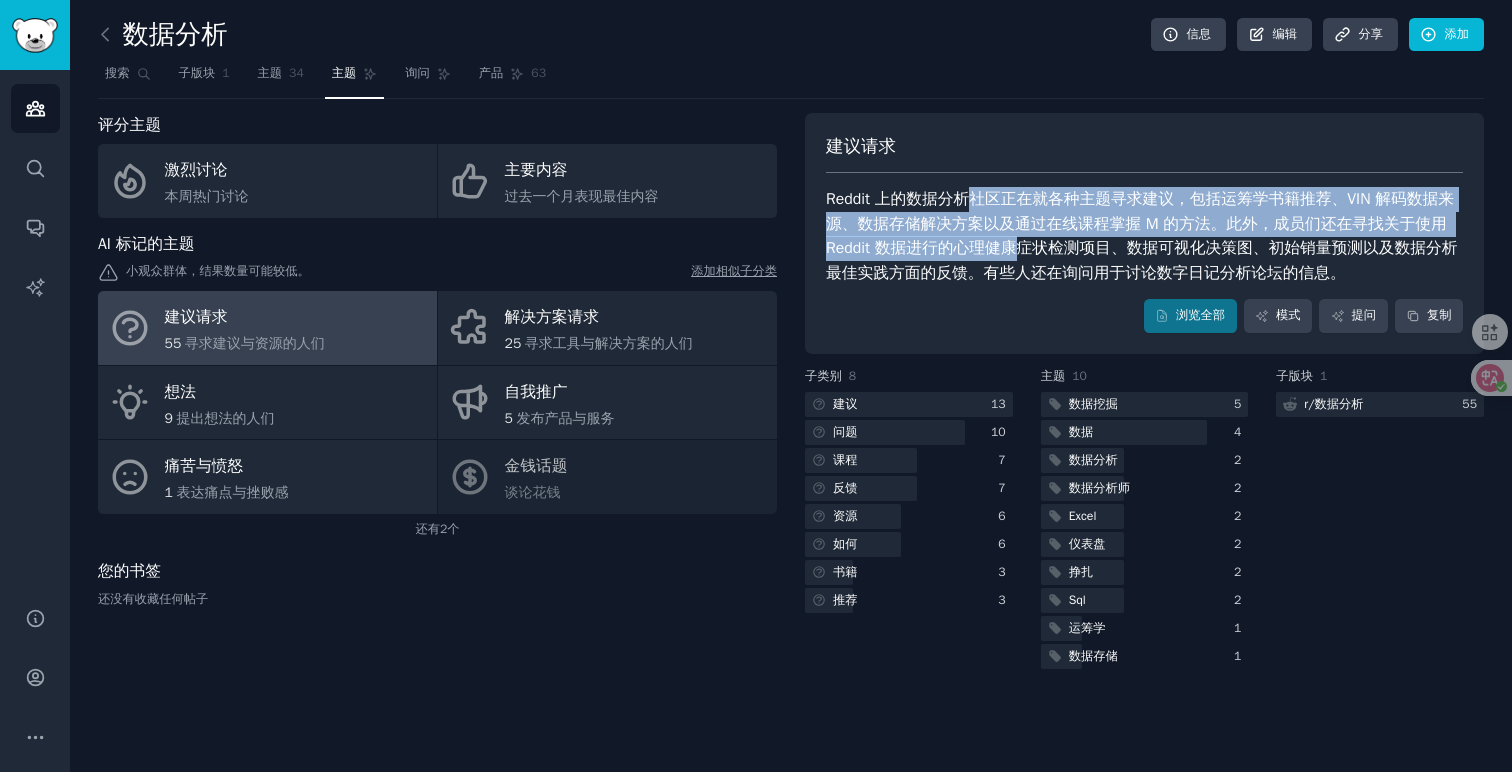 drag, startPoint x: 978, startPoint y: 206, endPoint x: 1071, endPoint y: 254, distance: 104.65658 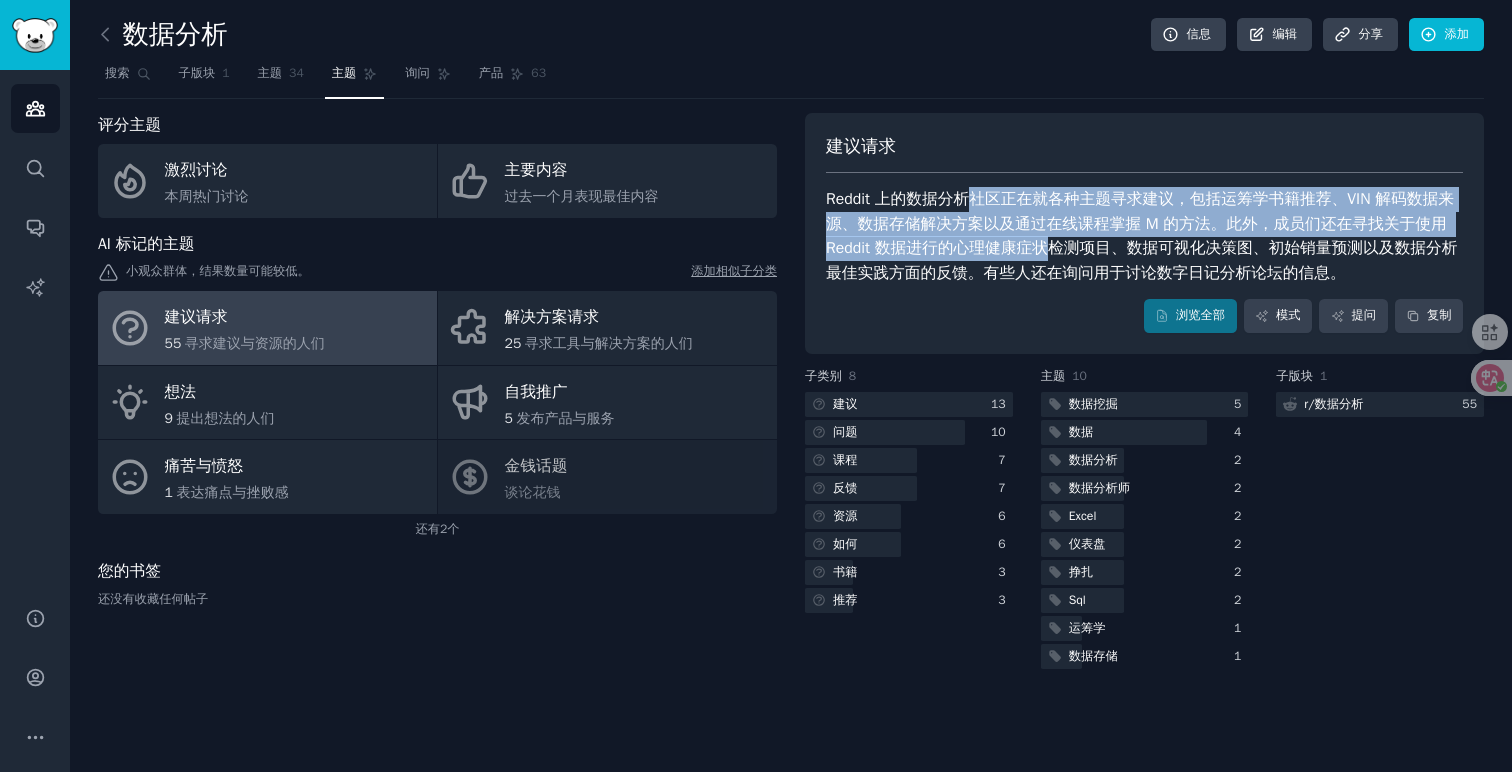 click on "Reddit 上的数据分析社区正在就各种主题寻求建议，包括运筹学书籍推荐、VIN 解码数据来源、数据存储解决方案以及通过在线课程掌握 M 的方法。此外，成员们还在寻找关于使用 Reddit 数据进行的心理健康症状检测项目、数据可视化决策图、初始销量预测以及数据分析最佳实践方面的反馈。有些人还在询问用于讨论数字日记分析论坛的信息。" at bounding box center [1142, 236] 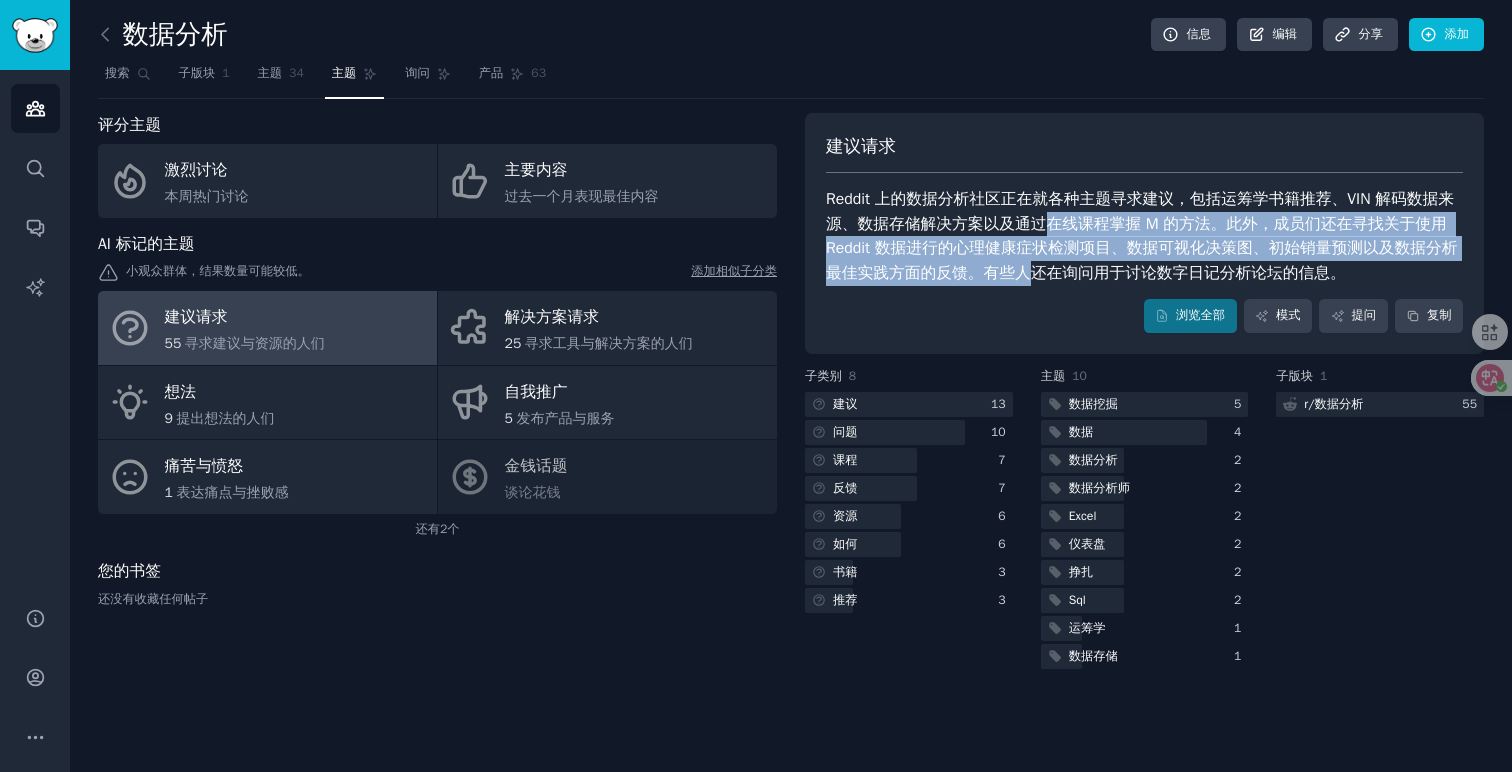 drag, startPoint x: 1068, startPoint y: 265, endPoint x: 1069, endPoint y: 199, distance: 66.007576 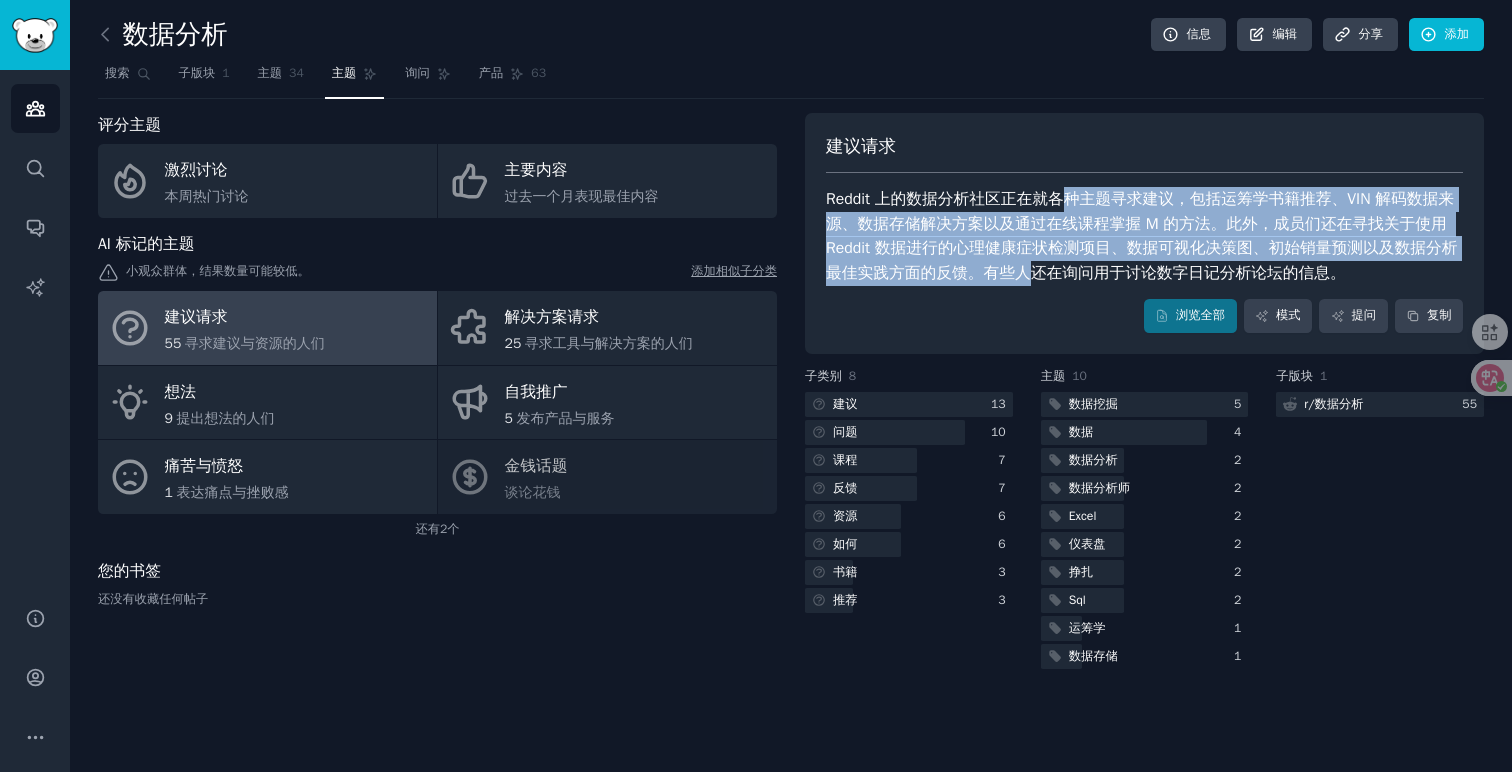 click on "Reddit 上的数据分析社区正在就各种主题寻求建议，包括运筹学书籍推荐、VIN 解码数据来源、数据存储解决方案以及通过在线课程掌握 M 的方法。此外，成员们还在寻找关于使用 Reddit 数据进行的心理健康症状检测项目、数据可视化决策图、初始销量预测以及数据分析最佳实践方面的反馈。有些人还在询问用于讨论数字日记分析论坛的信息。" at bounding box center (1142, 236) 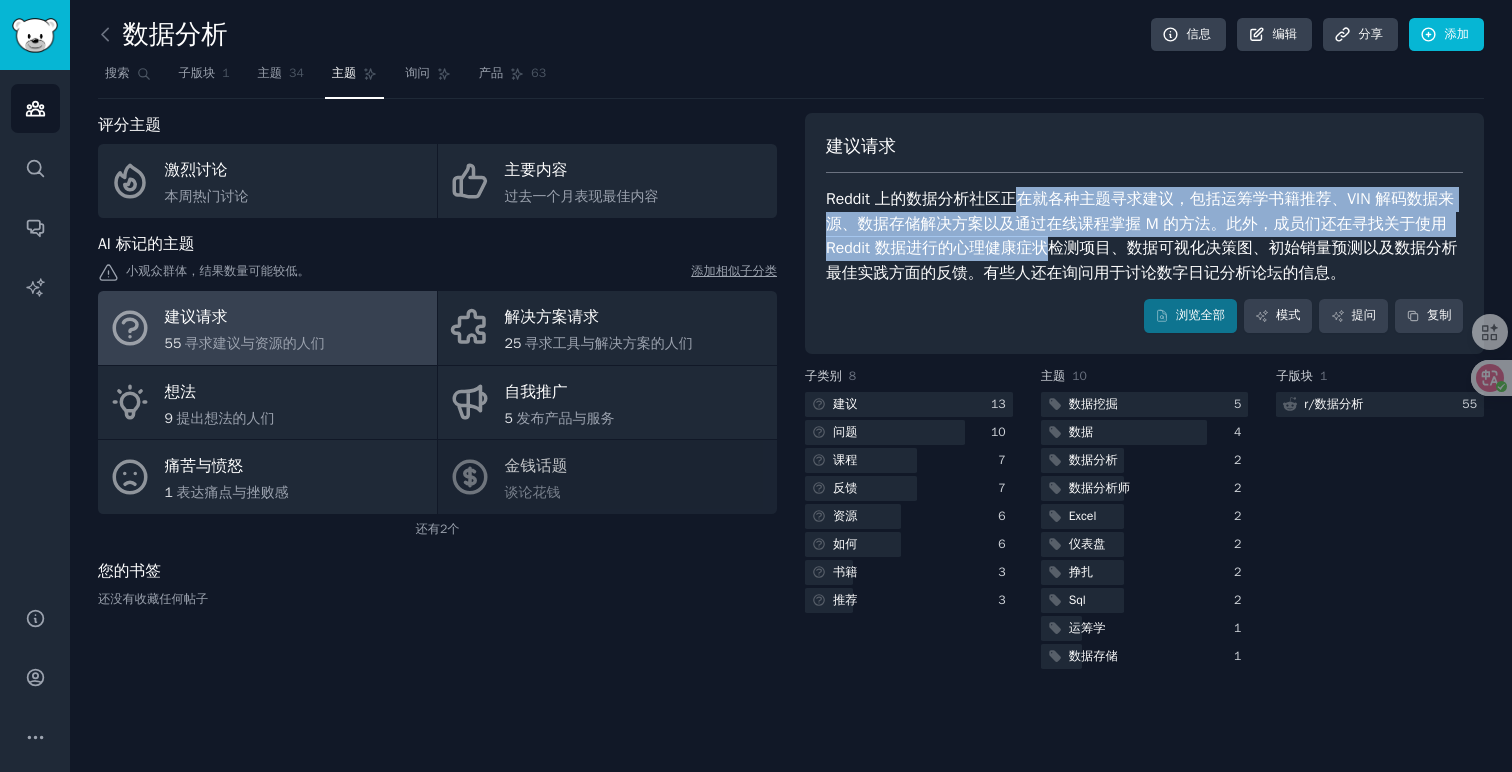 drag, startPoint x: 1024, startPoint y: 192, endPoint x: 1082, endPoint y: 243, distance: 77.23341 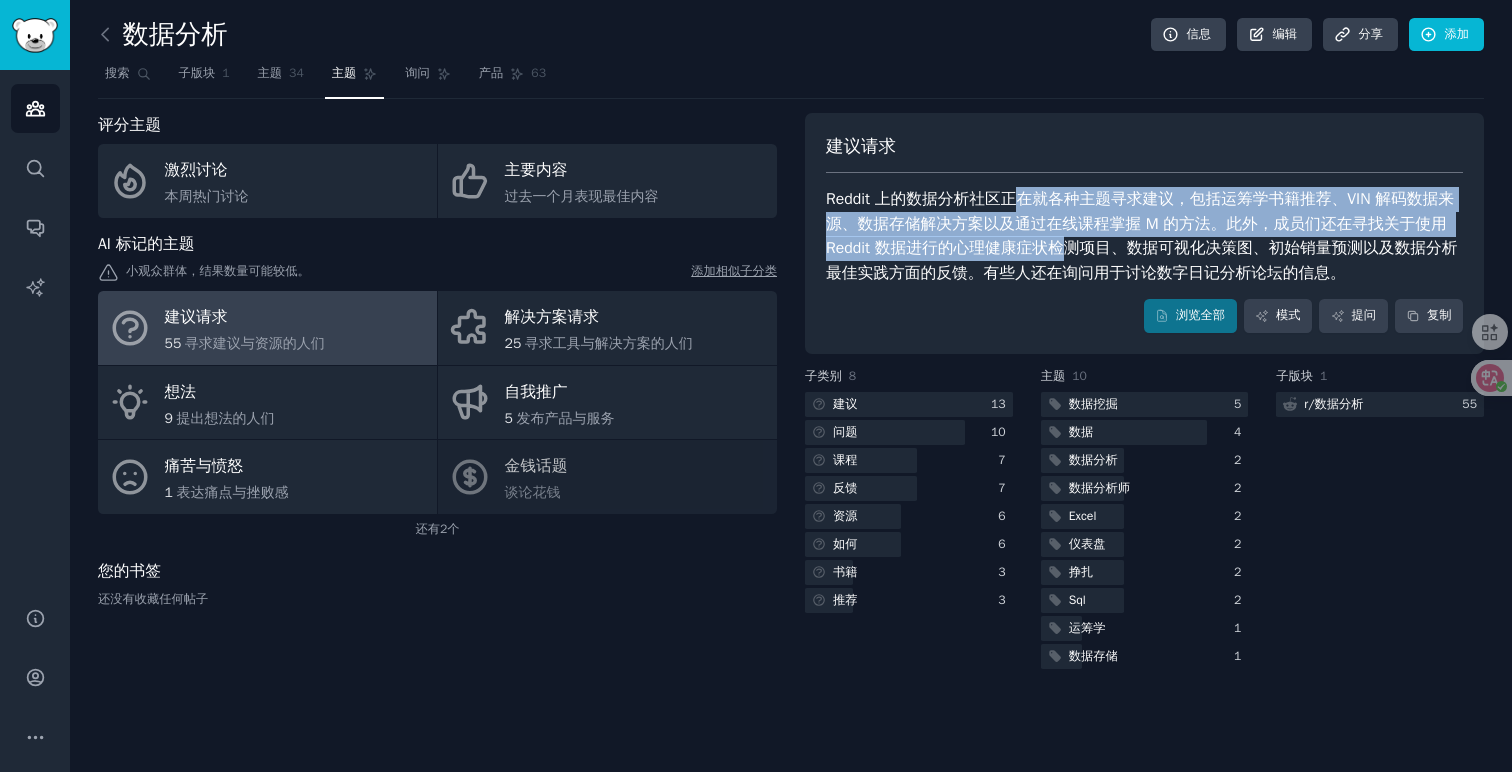 click on "Reddit 上的数据分析社区正在就各种主题寻求建议，包括运筹学书籍推荐、VIN 解码数据来源、数据存储解决方案以及通过在线课程掌握 M 的方法。此外，成员们还在寻找关于使用 Reddit 数据进行的心理健康症状检测项目、数据可视化决策图、初始销量预测以及数据分析最佳实践方面的反馈。有些人还在询问用于讨论数字日记分析论坛的信息。" at bounding box center (1142, 236) 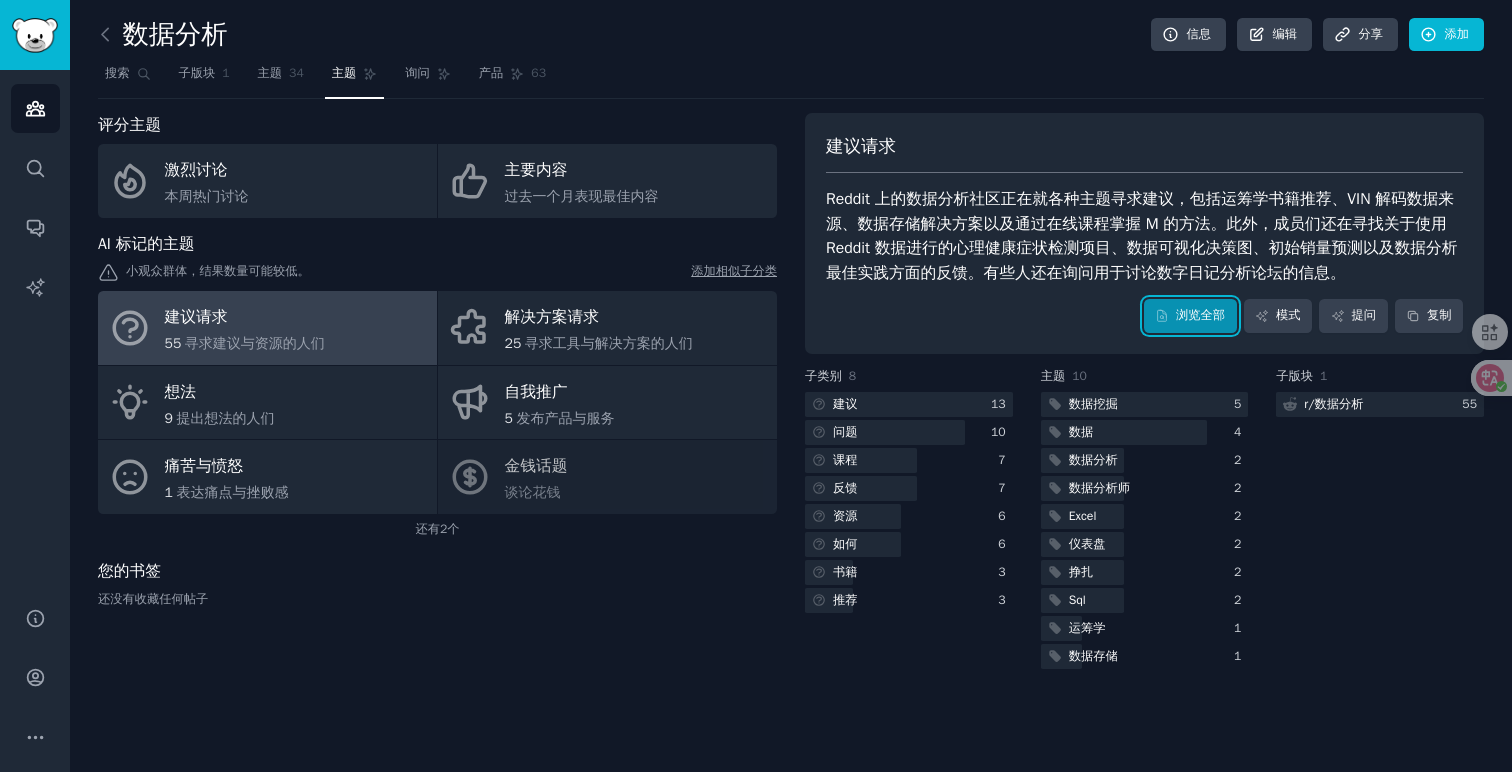 click on "浏览全部" at bounding box center [1200, 315] 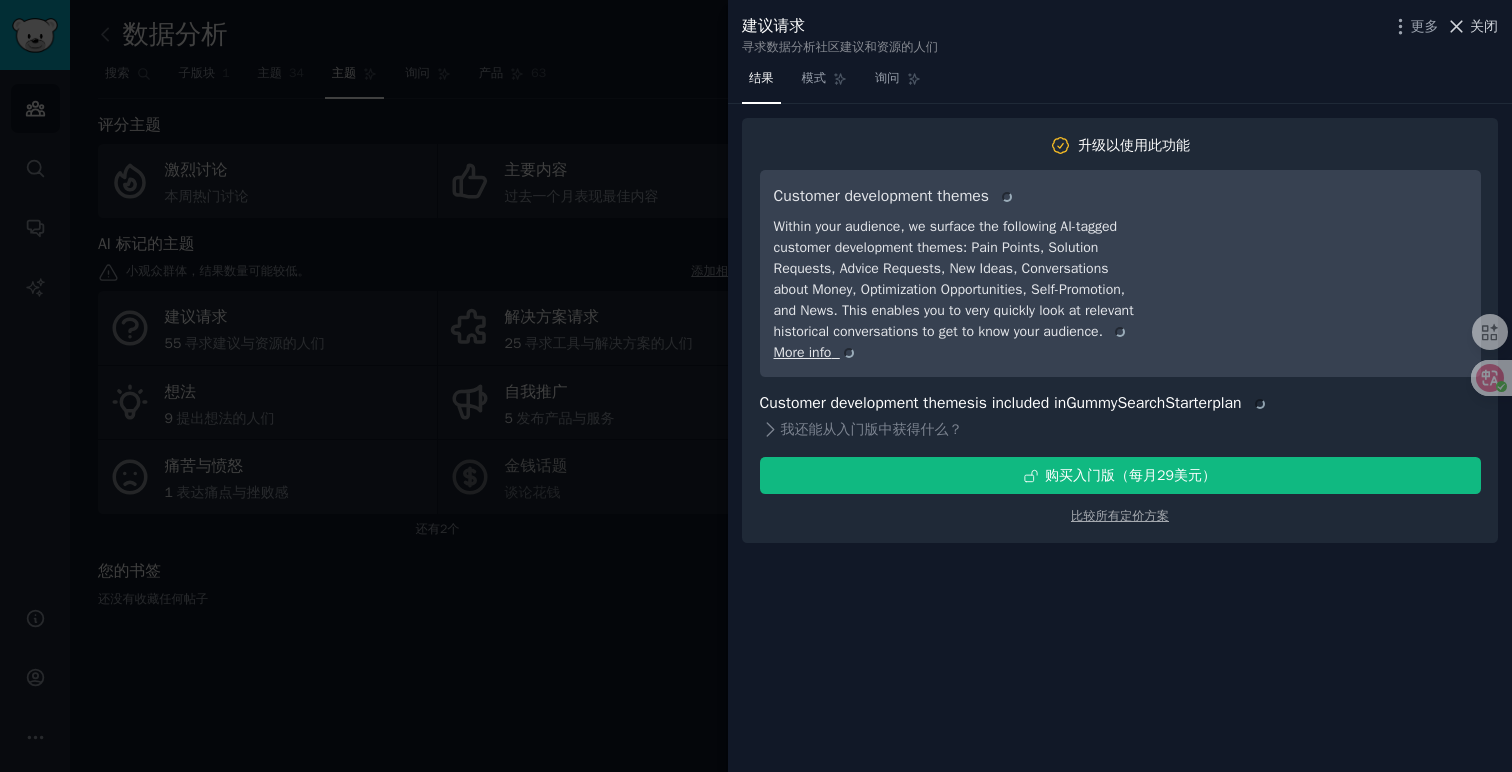 click on "更多 关闭" at bounding box center (1444, 26) 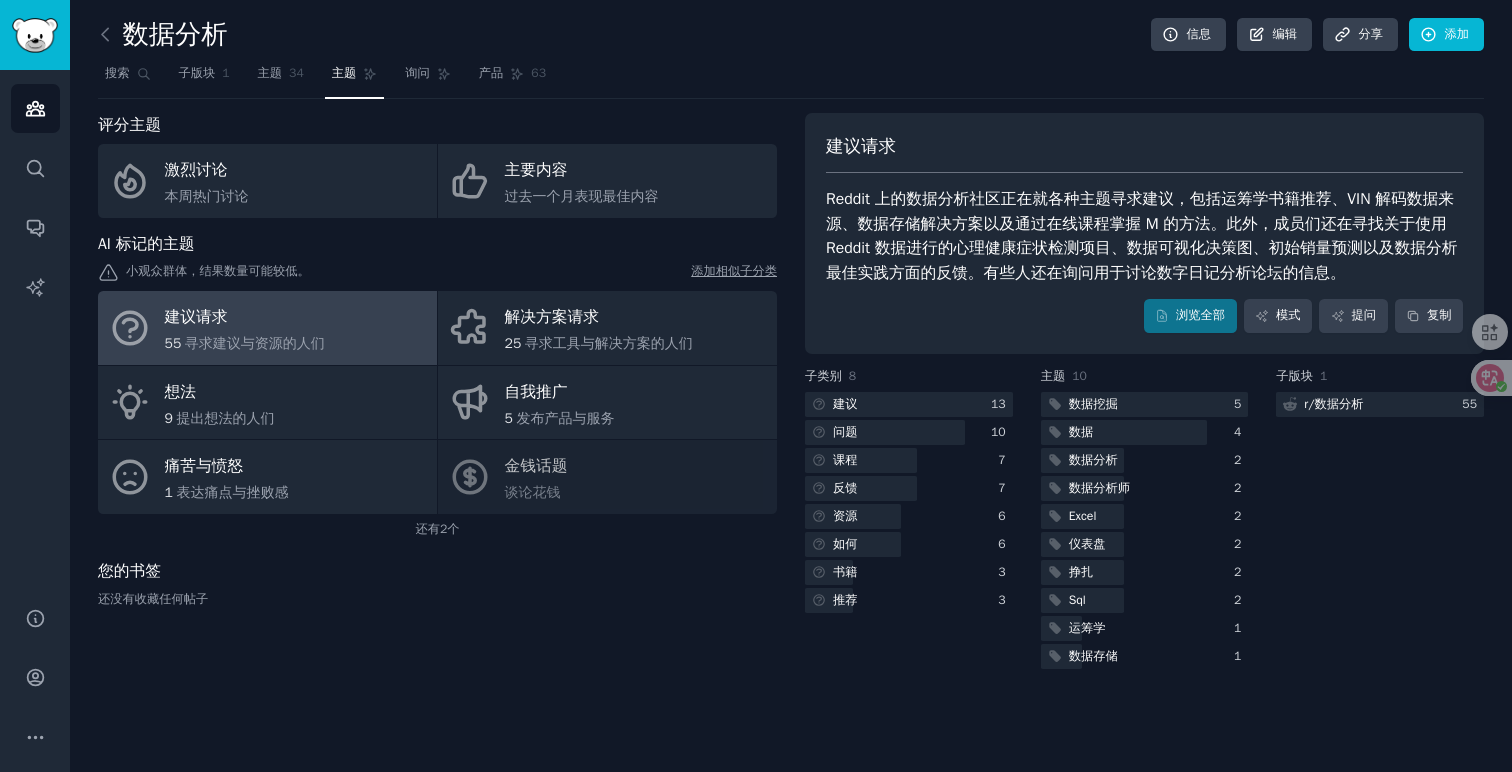 click on "数据分析 信息 编辑 分享 添加 搜索 子版块 1 主题 34 主题 询问 产品 63 评分主题 激烈讨论 本周热门讨论 主要内容 过去一个月表现最佳内容 AI 标记的主题 小观众群体，结果数量可能较低。 添加相似子分类 建议请求 55  寻求建议与资源的人们 解决方案请求 25  寻求工具与解决方案的人们 想法 9  提出想法的人们 自我推广 5  发布产品与服务 痛苦与愤怒 1  表达痛点与挫败感 金钱话题 谈论花钱 还有2个 您的书签 还没有收藏任何帖子 建议请求 浏览全部 模式 提问 复制 子类别 8   建议 13   问题 10   课程 7   反馈 7   资源 6   如何 6   书籍 3   推荐 3 主题 10   数据挖掘 5   数据 4   数据分析 2   数据分析师 2   Excel 2   仪表盘 2   挣扎 2   Sql 2   运筹学 1   数据存储 1 子版块 1 r/数据分析 55" 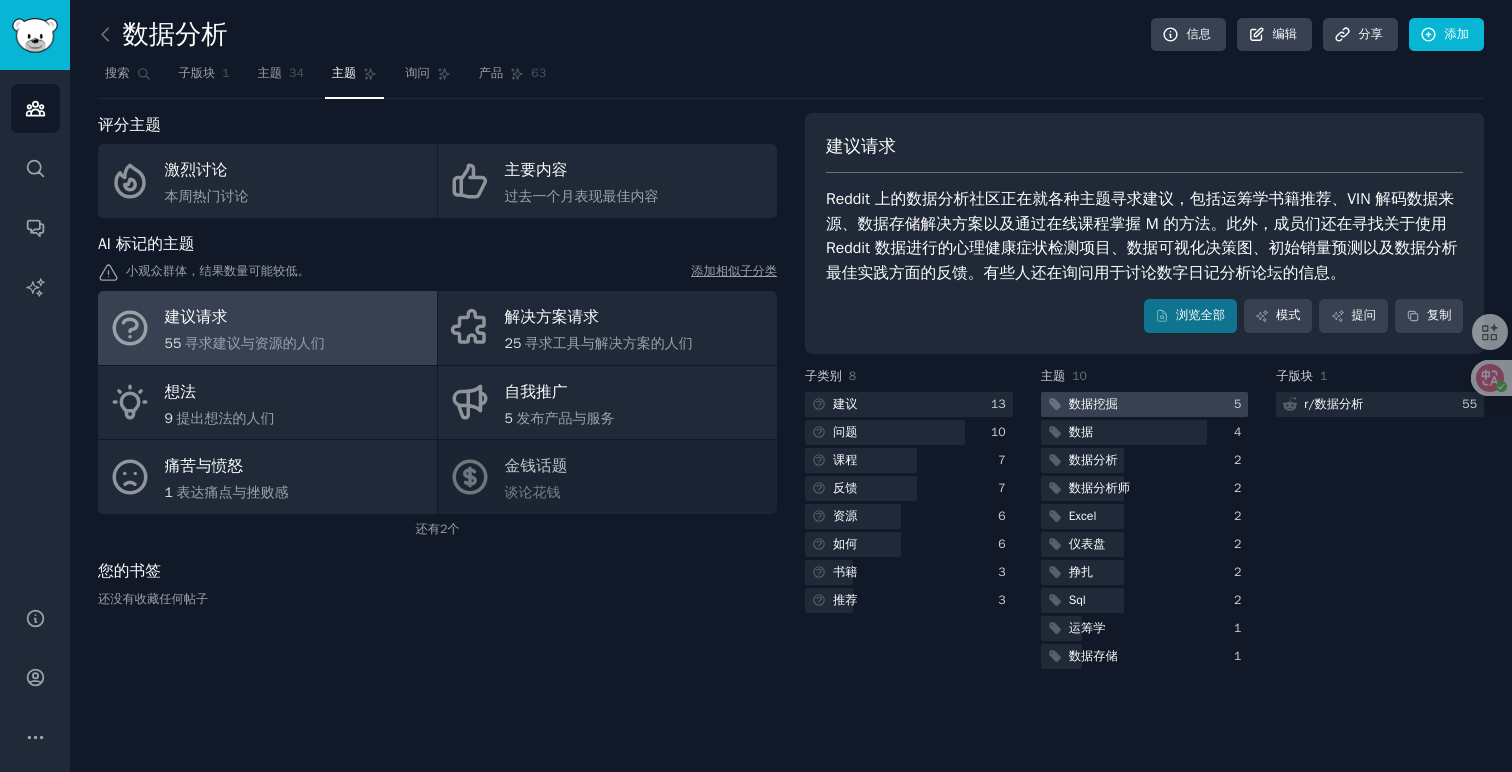click at bounding box center [1145, 404] 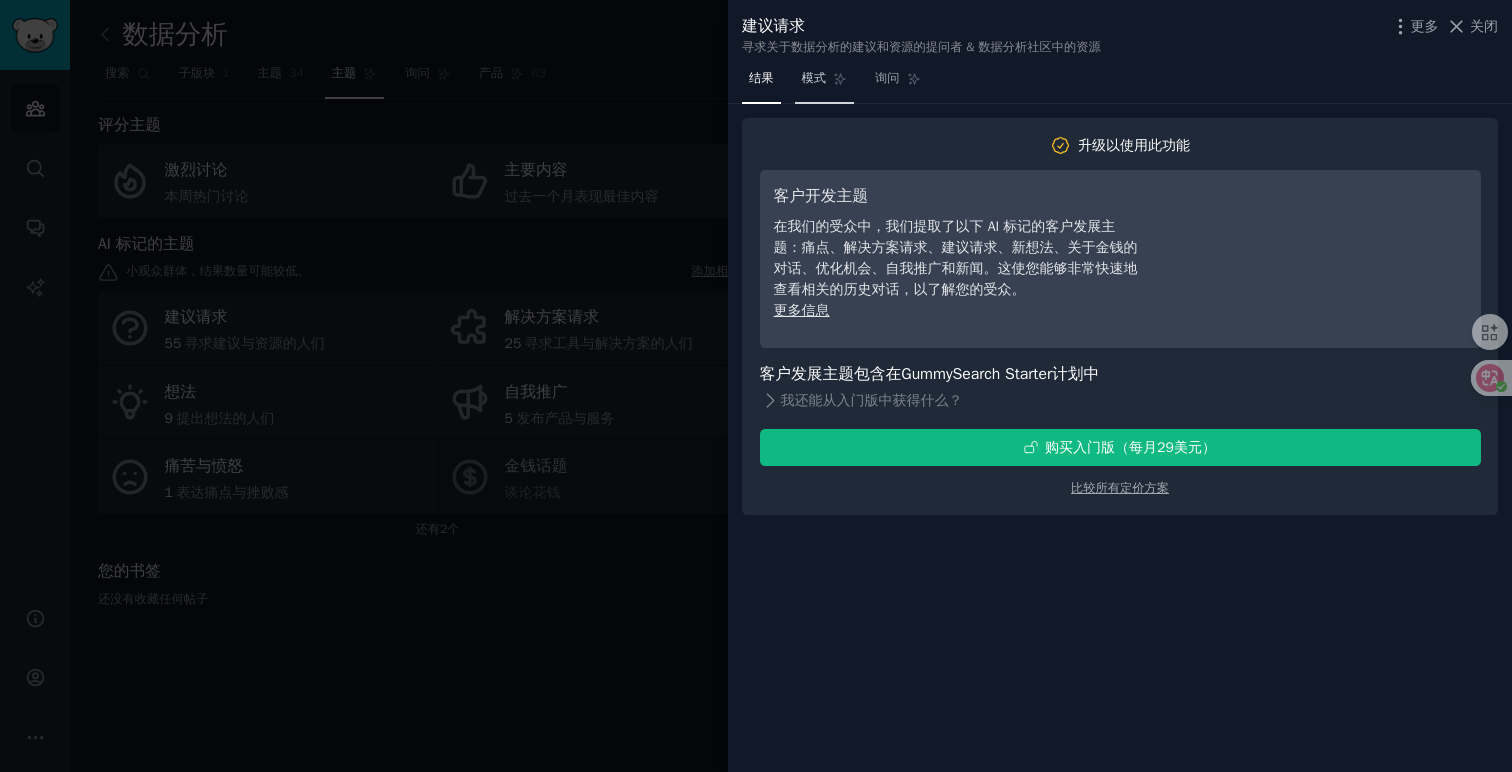 click on "模式" at bounding box center [825, 83] 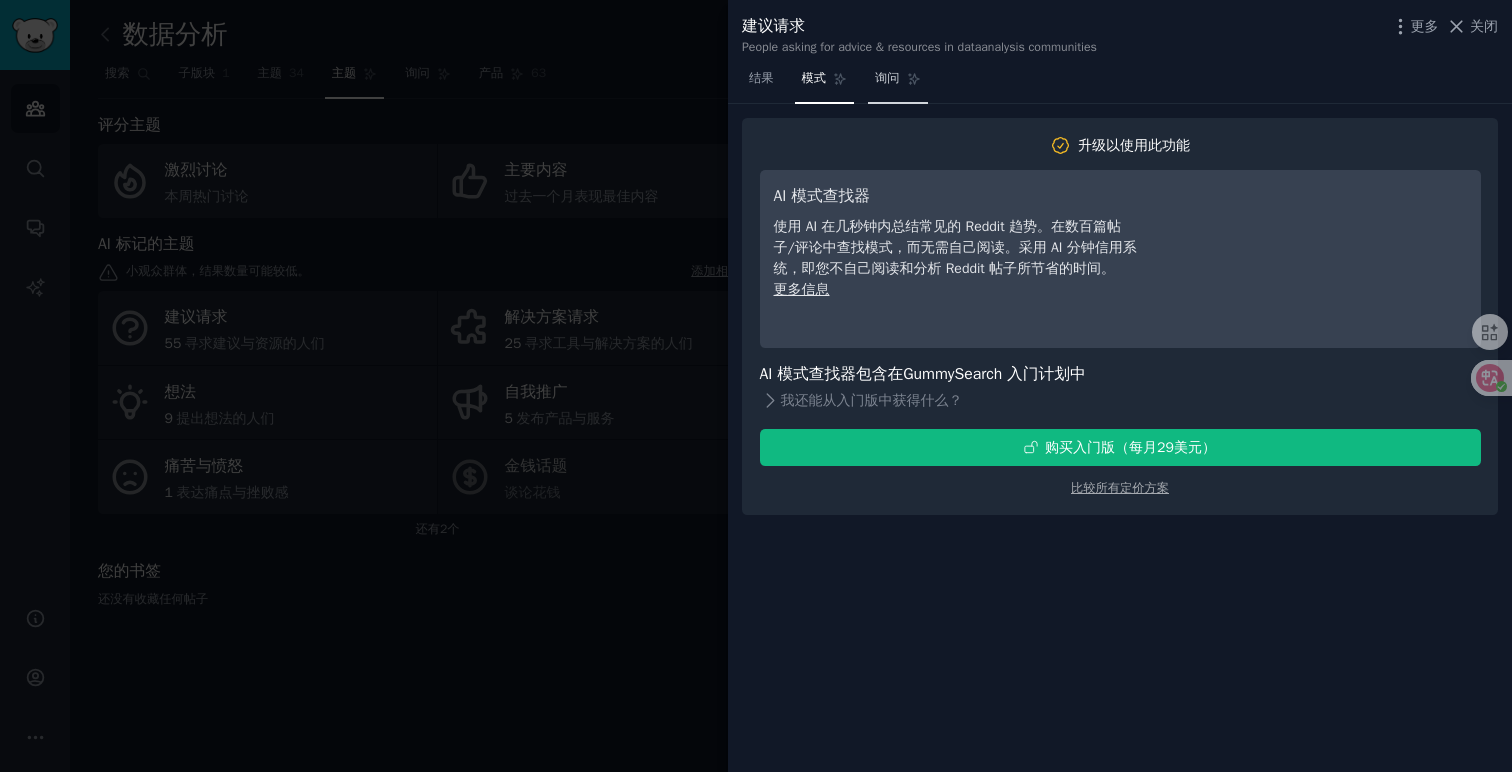 click on "询问" at bounding box center [887, 78] 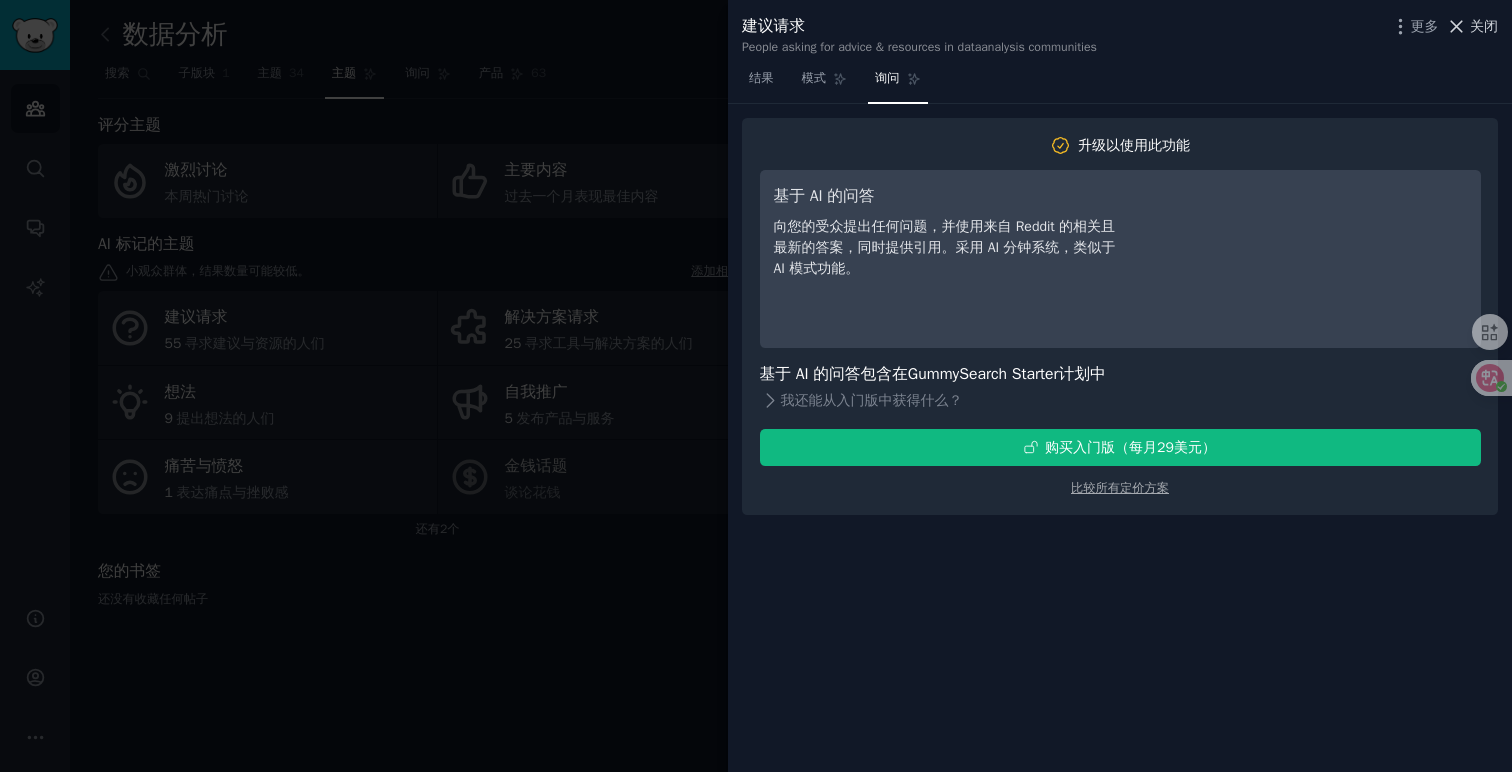 click on "关闭" at bounding box center (1484, 26) 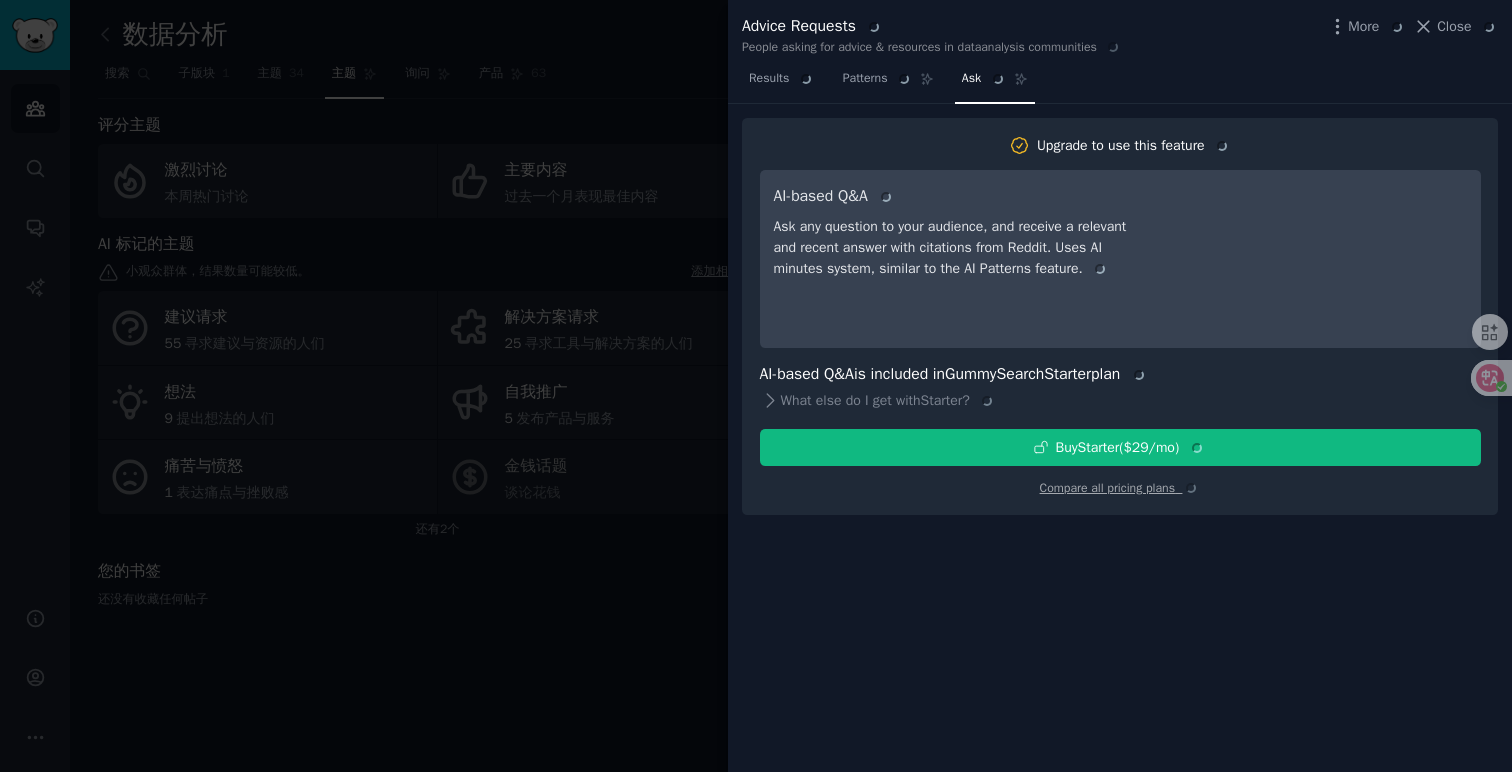 click at bounding box center [756, 386] 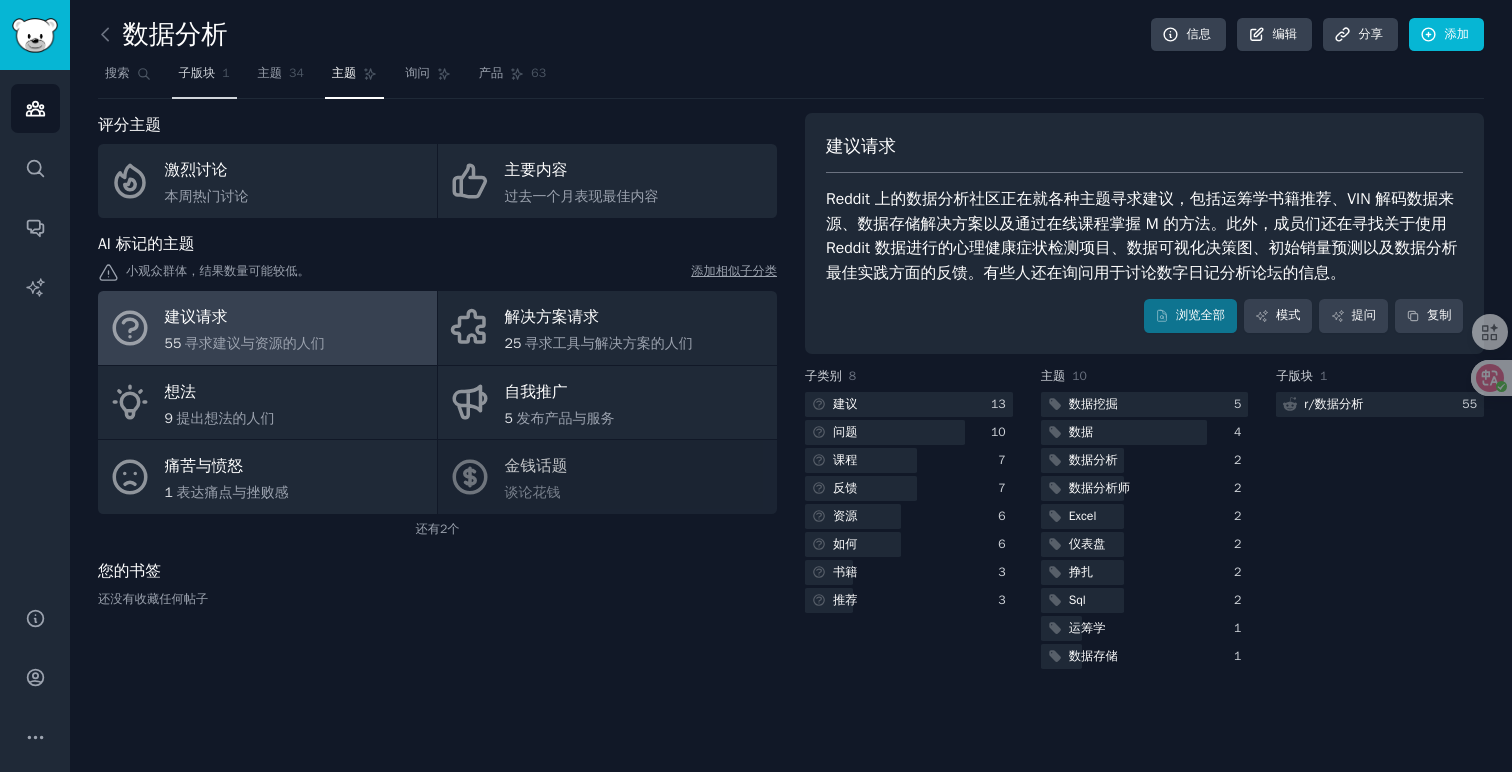click on "子版块" at bounding box center [197, 73] 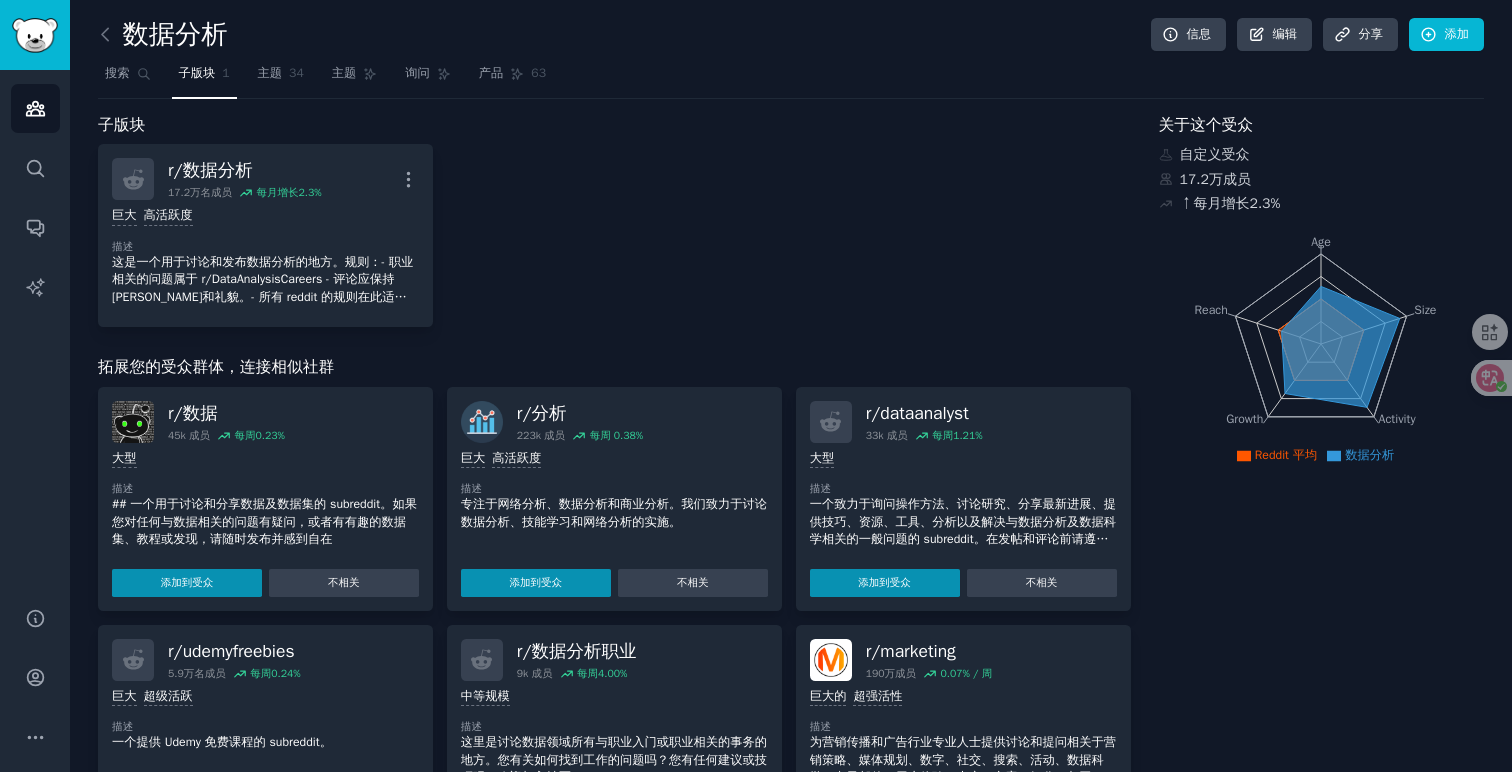 click on "r/数据分析 17.2万名成员 每月增长2.3% More 巨大 高活跃度 描述 这是一个用于讨论和发布数据分析的地方。规则：- 职业相关的问题属于 r/DataAnalysisCareers - 评论应保持[PERSON_NAME]和礼貌。- 所有 reddit 的规则在此适用。- 不要发布个人信息。- 不允许发布 Facebook 或其他社交媒体链接。- 不要进行垃圾信息发布。- 不允许使用第三方 URL 缩短服务" at bounding box center (614, 235) 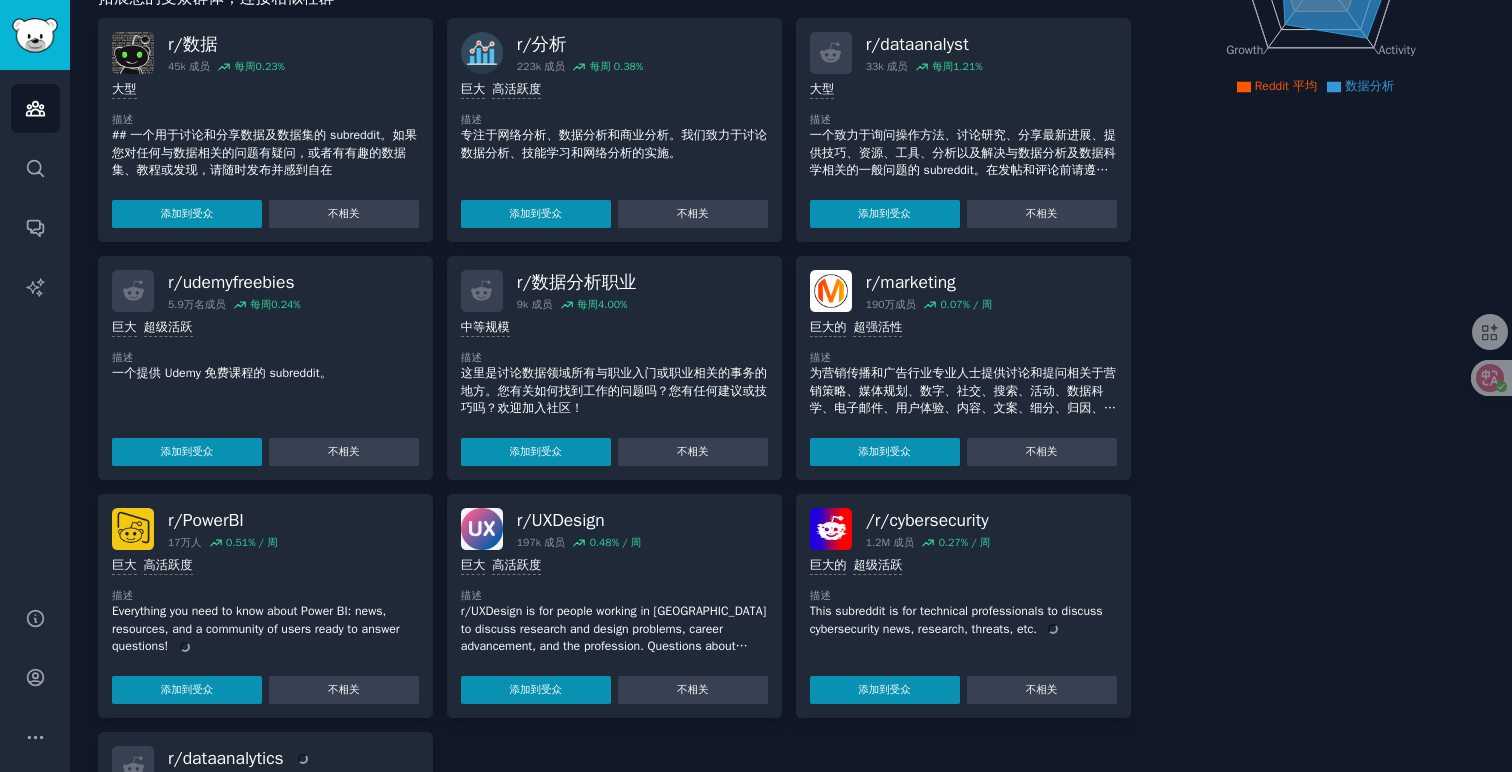 scroll, scrollTop: 371, scrollLeft: 0, axis: vertical 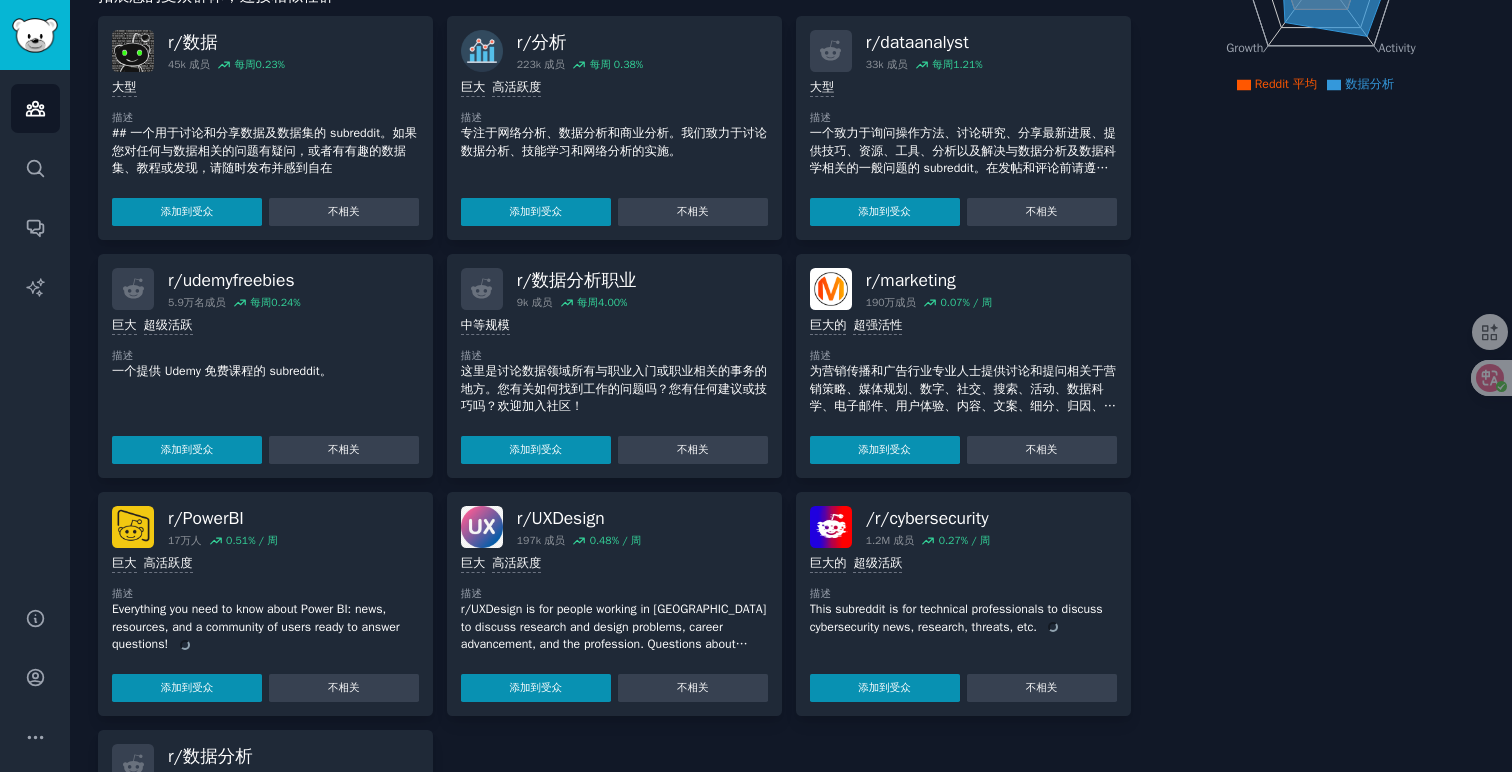 click on "r/数据分析职业" at bounding box center [577, 280] 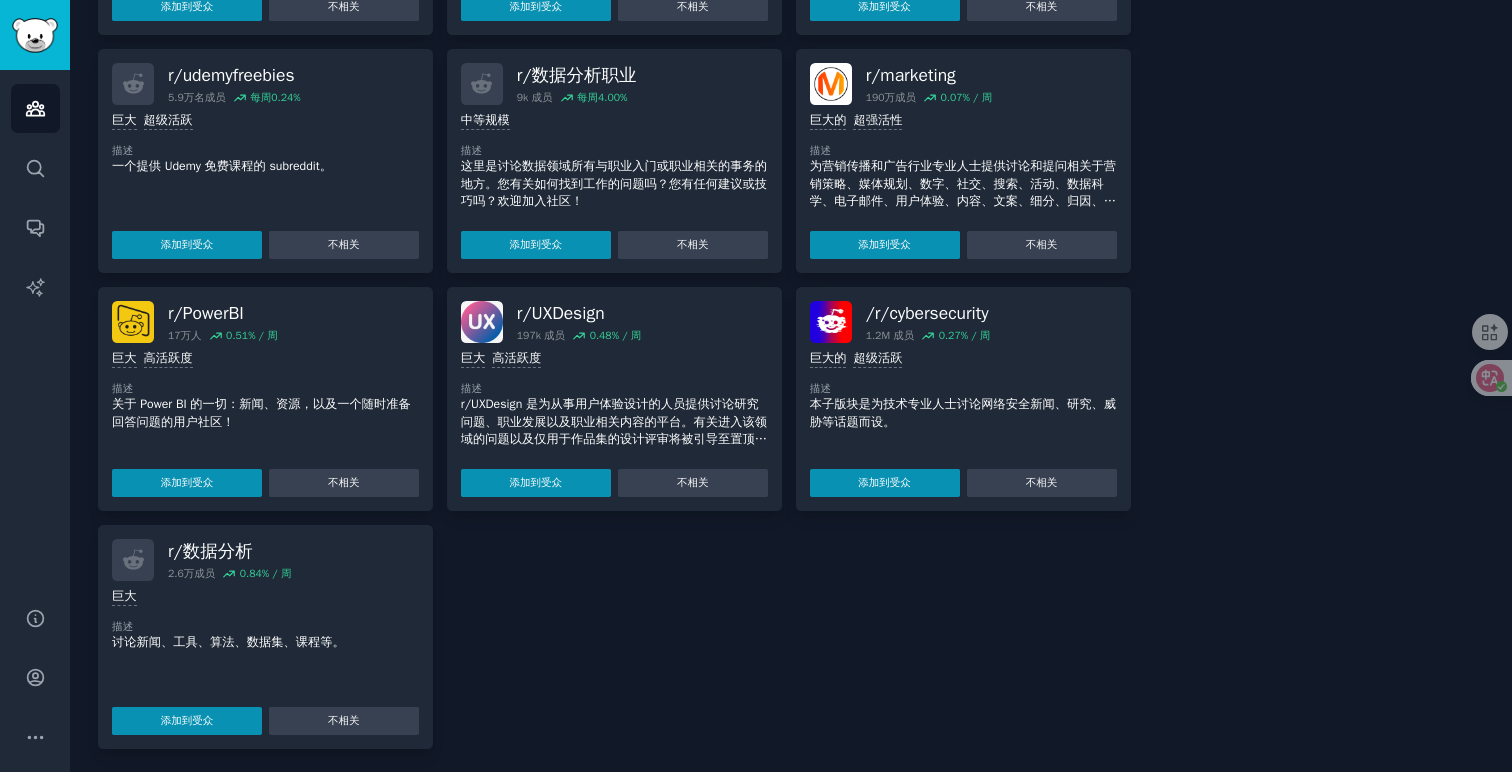 scroll, scrollTop: 580, scrollLeft: 0, axis: vertical 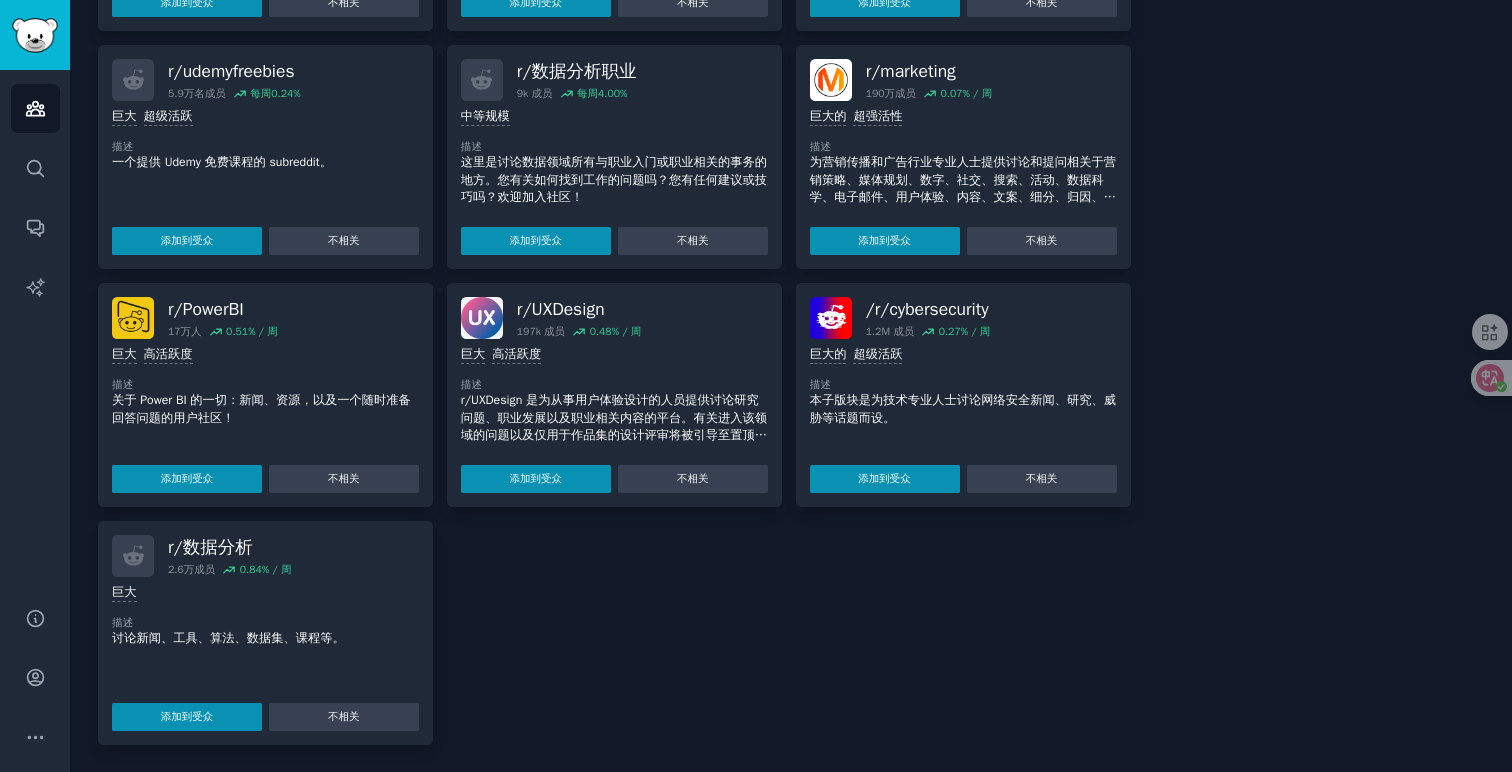 click on "关于这个受众 自定义受众 17.2万成员 ↑每月增长2.3% Age Size Activity Growth Reach Reddit 平均 数据分析" at bounding box center [1322, 139] 